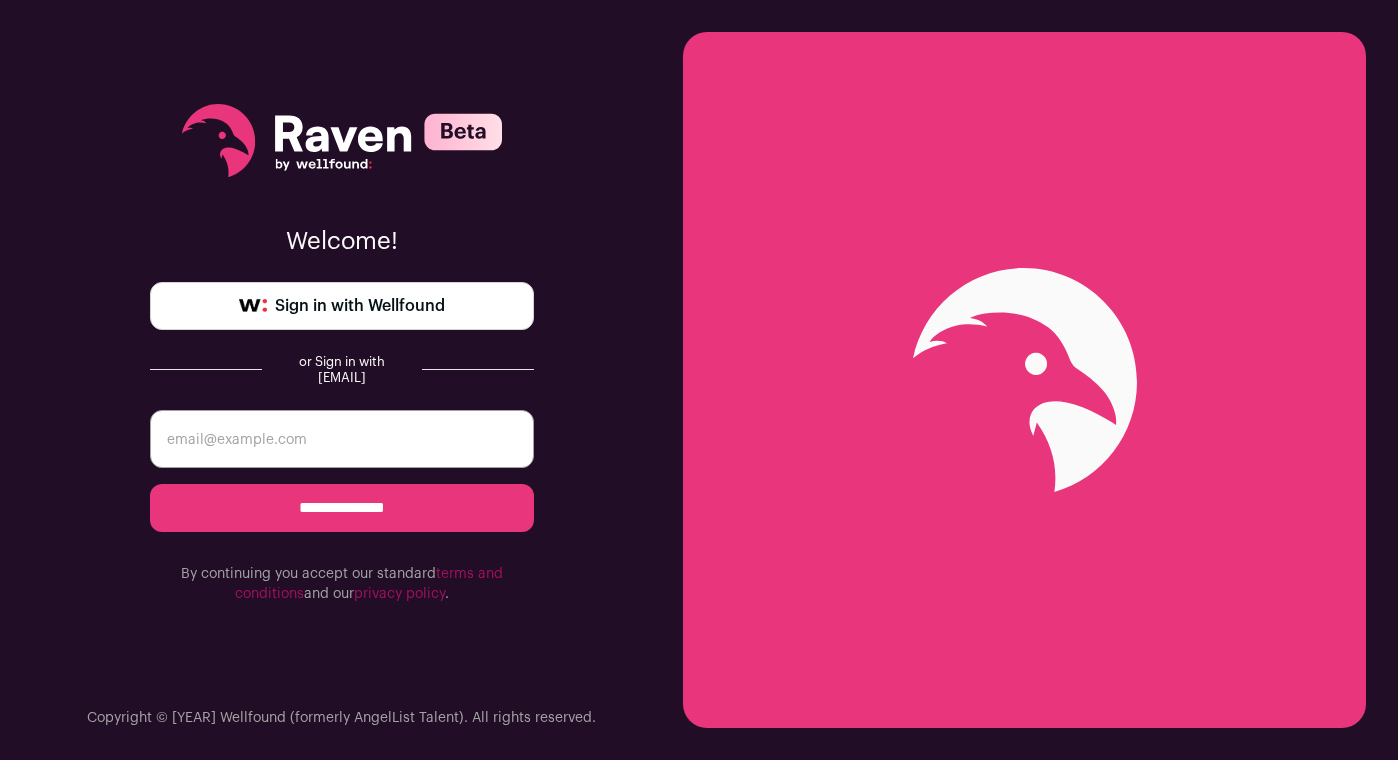 scroll, scrollTop: 0, scrollLeft: 0, axis: both 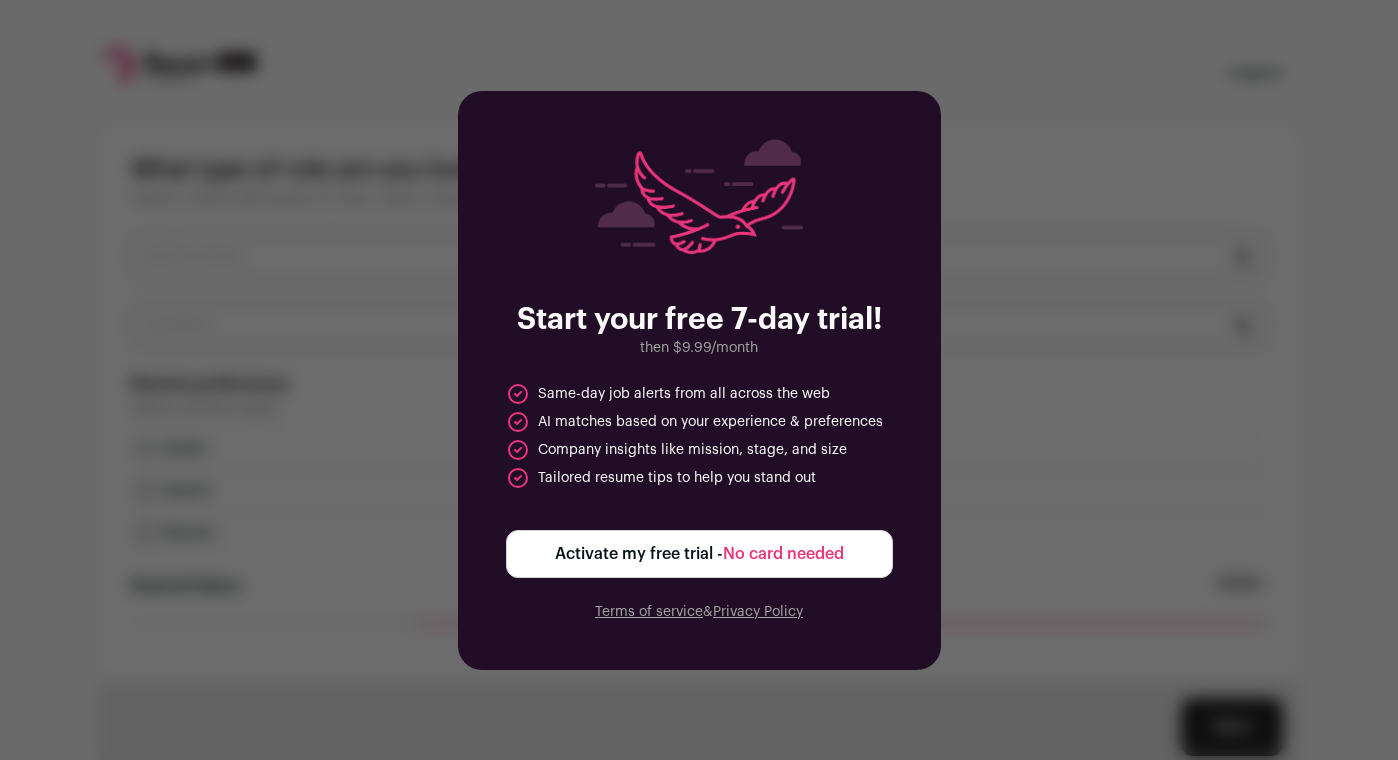 click on "Activate my free trial -
No card needed" at bounding box center (699, 554) 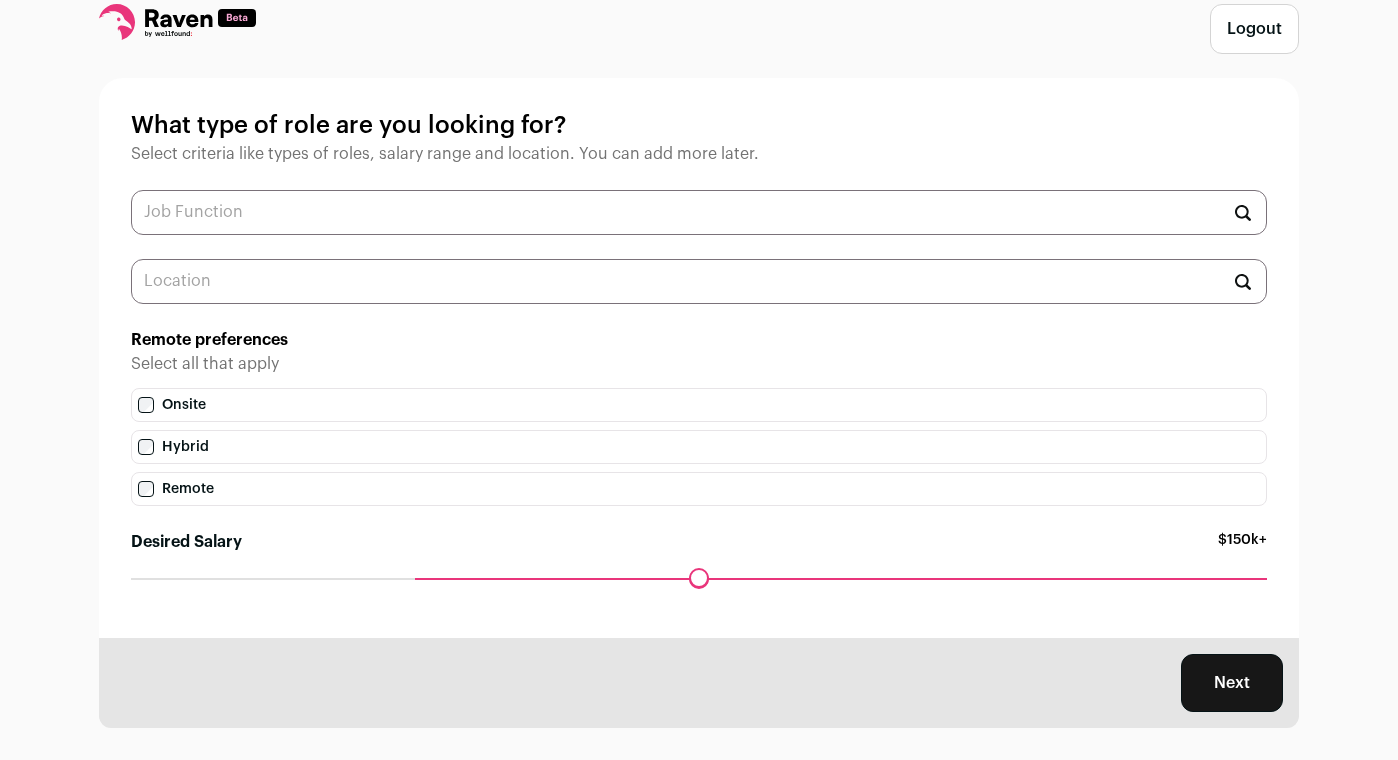 scroll, scrollTop: 60, scrollLeft: 0, axis: vertical 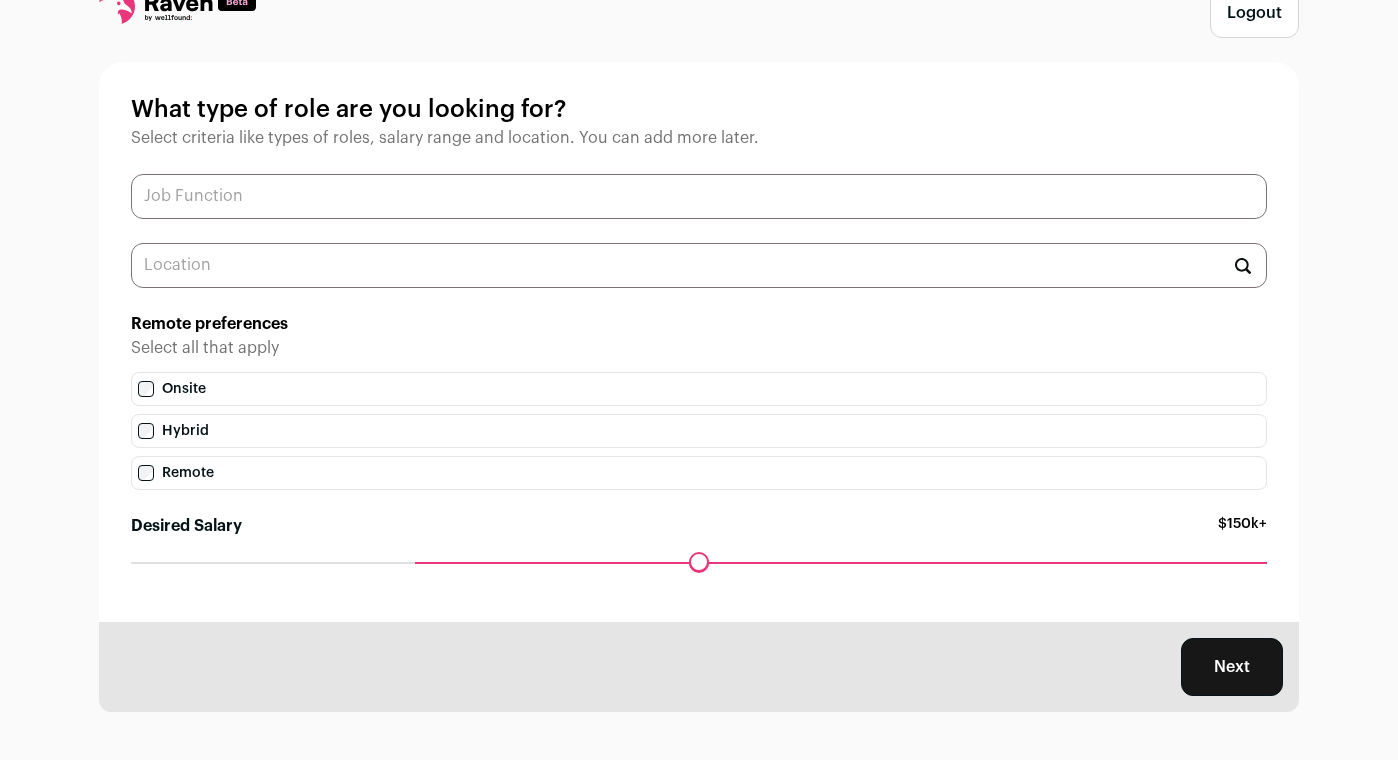 click at bounding box center (699, 196) 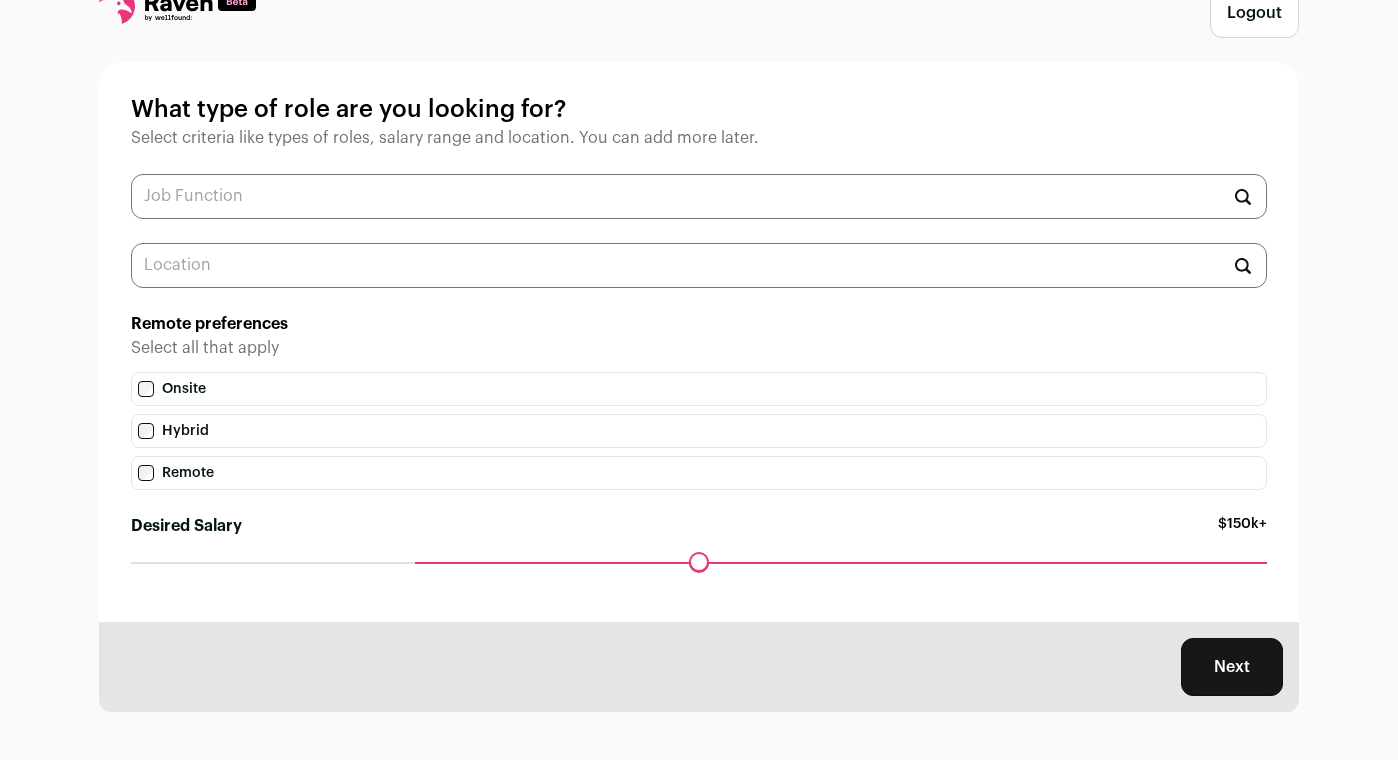 click on "What type of role are you looking for?
Select criteria like types of roles, salary range and location. You can add more later.
Remote preferences
Select all that apply
Onsite
Hybrid
Remote
Desired Salary
$150k+
Maximum desired salary
******" at bounding box center [699, 342] 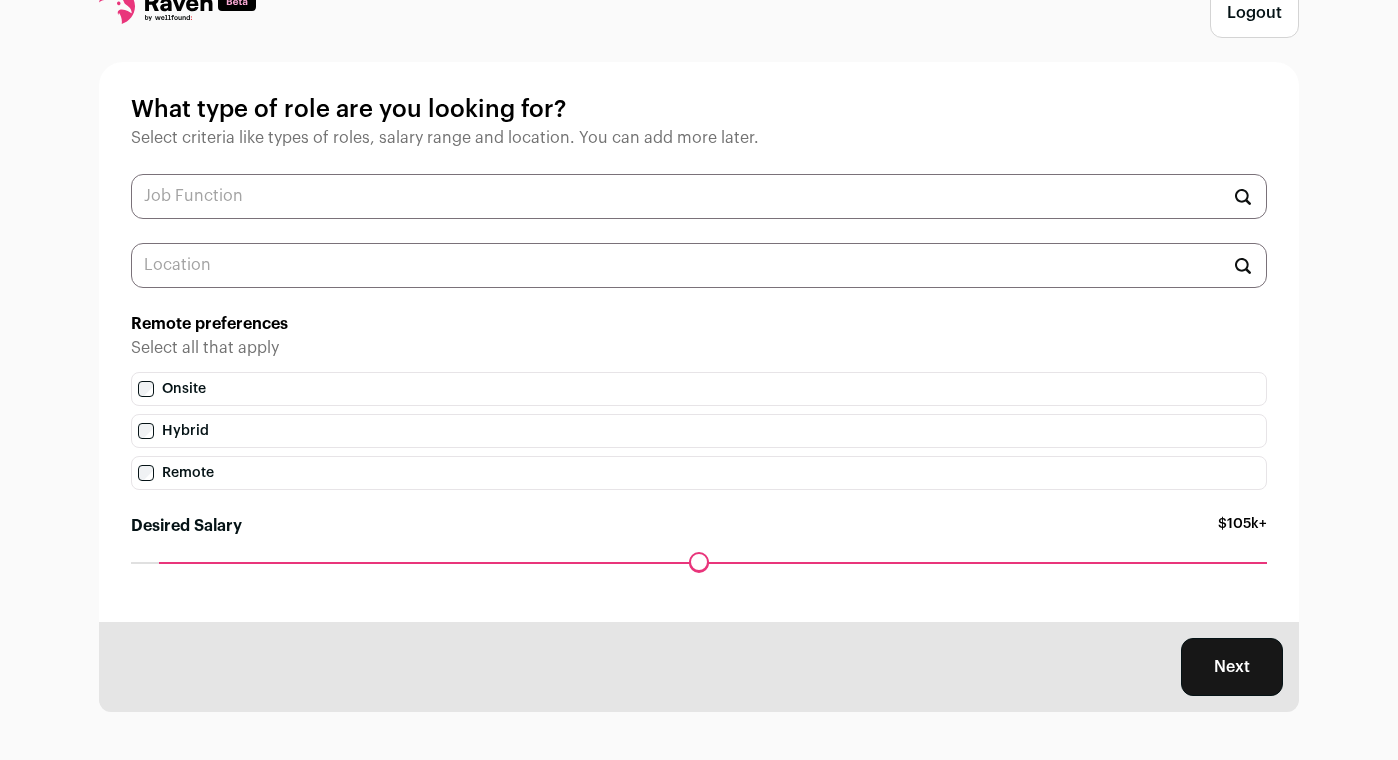 drag, startPoint x: 424, startPoint y: 563, endPoint x: 179, endPoint y: 559, distance: 245.03265 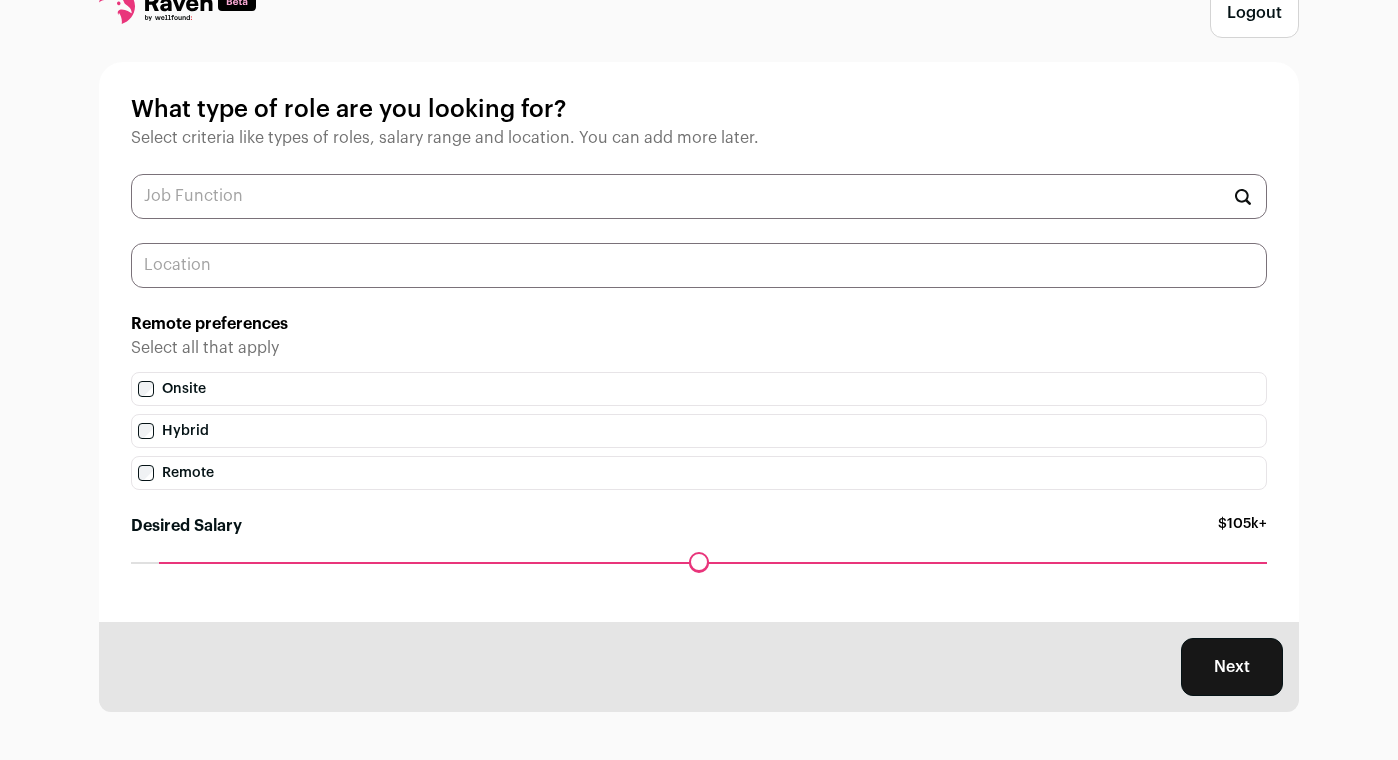 click at bounding box center (699, 265) 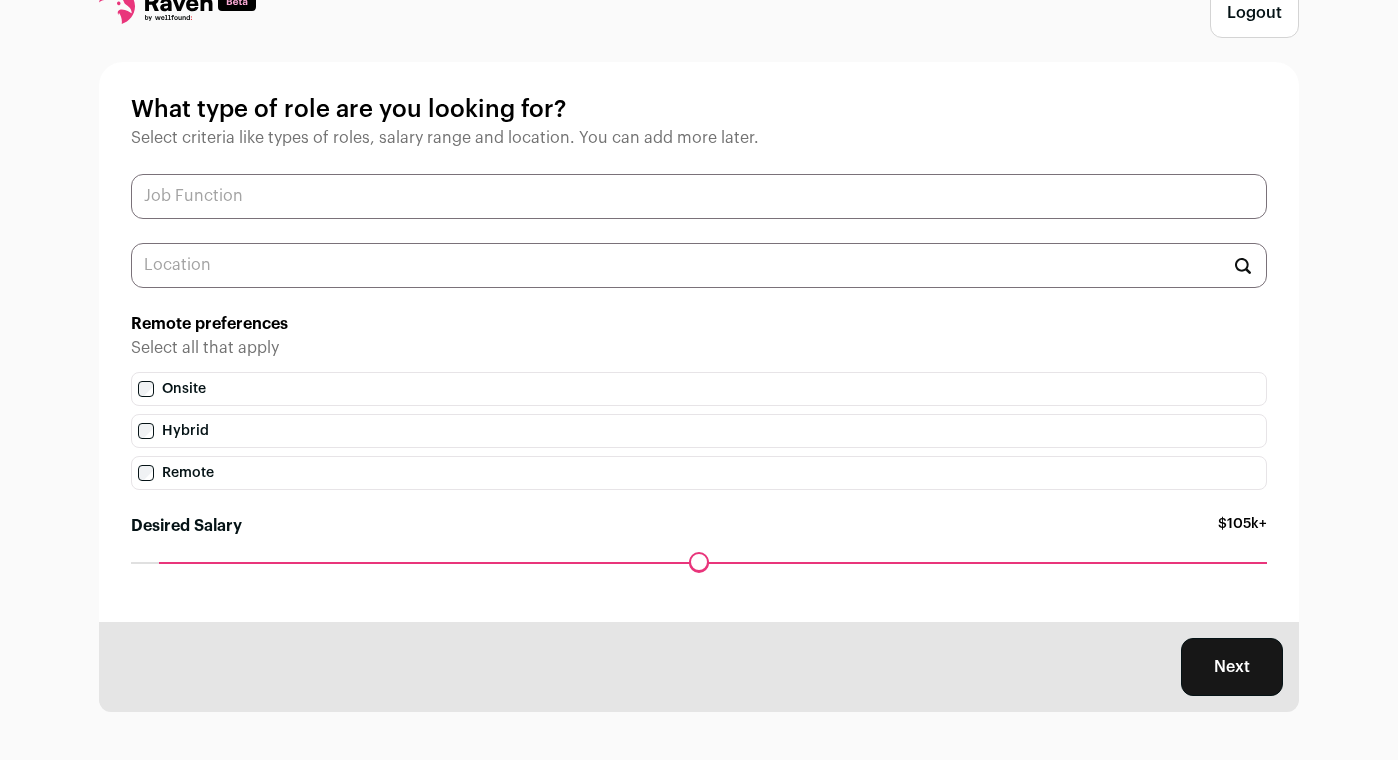 click at bounding box center (699, 196) 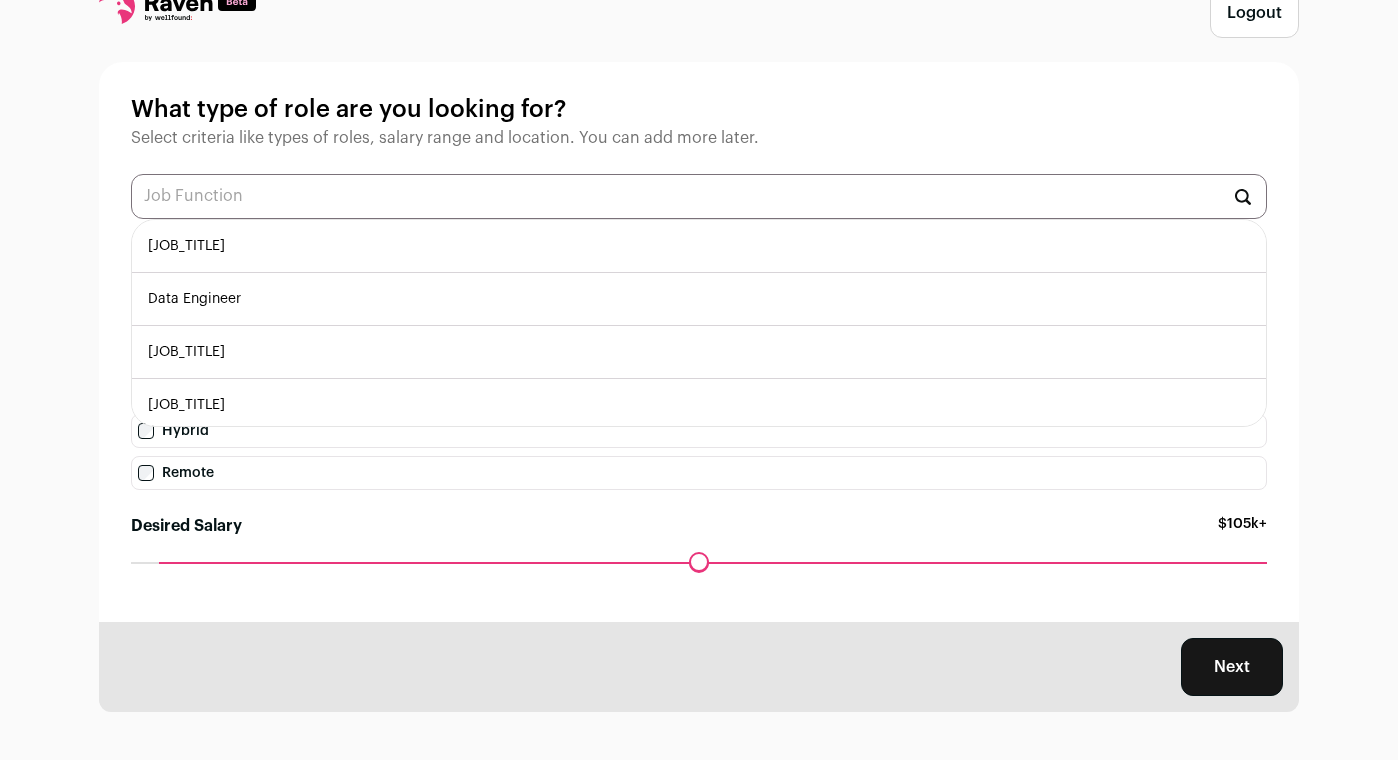 click on "Data Engineer" at bounding box center (699, 299) 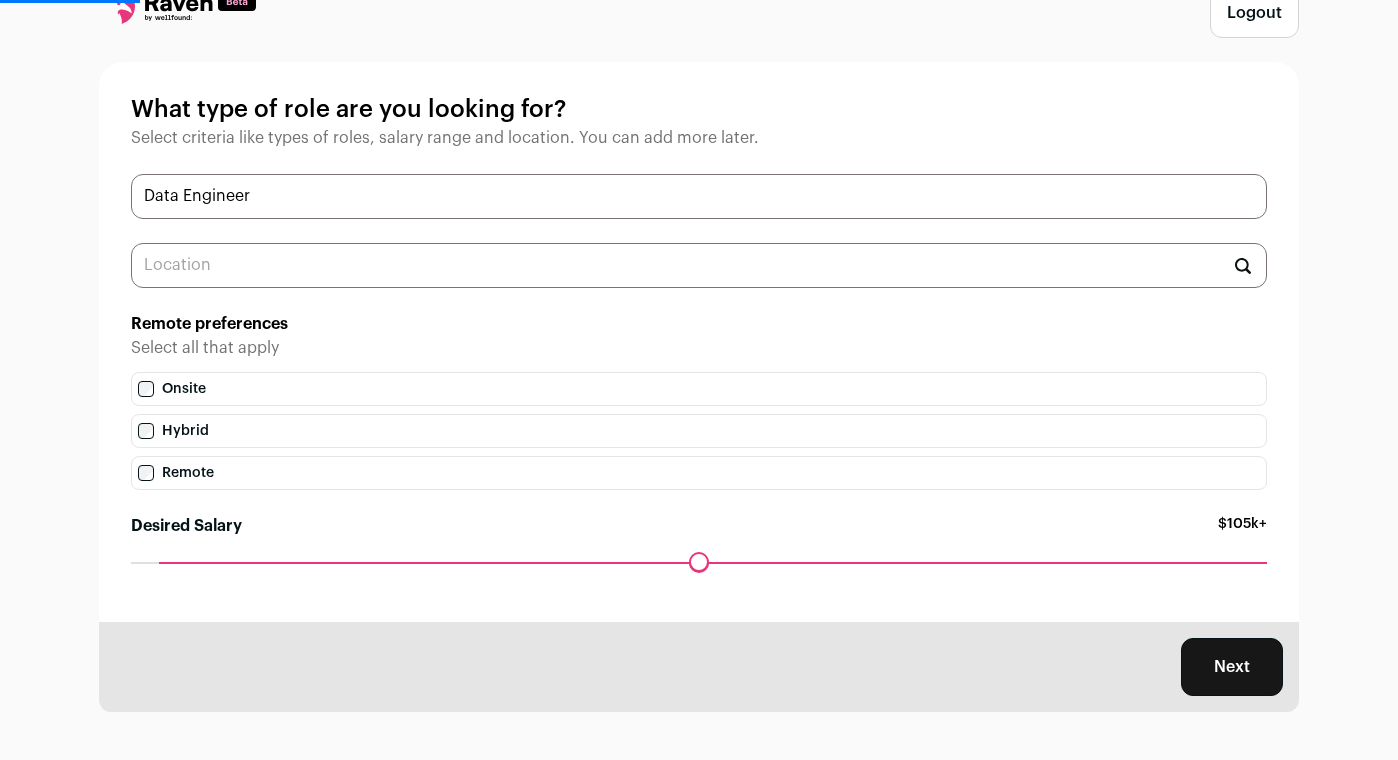 click on "Data Engineer" at bounding box center (699, 196) 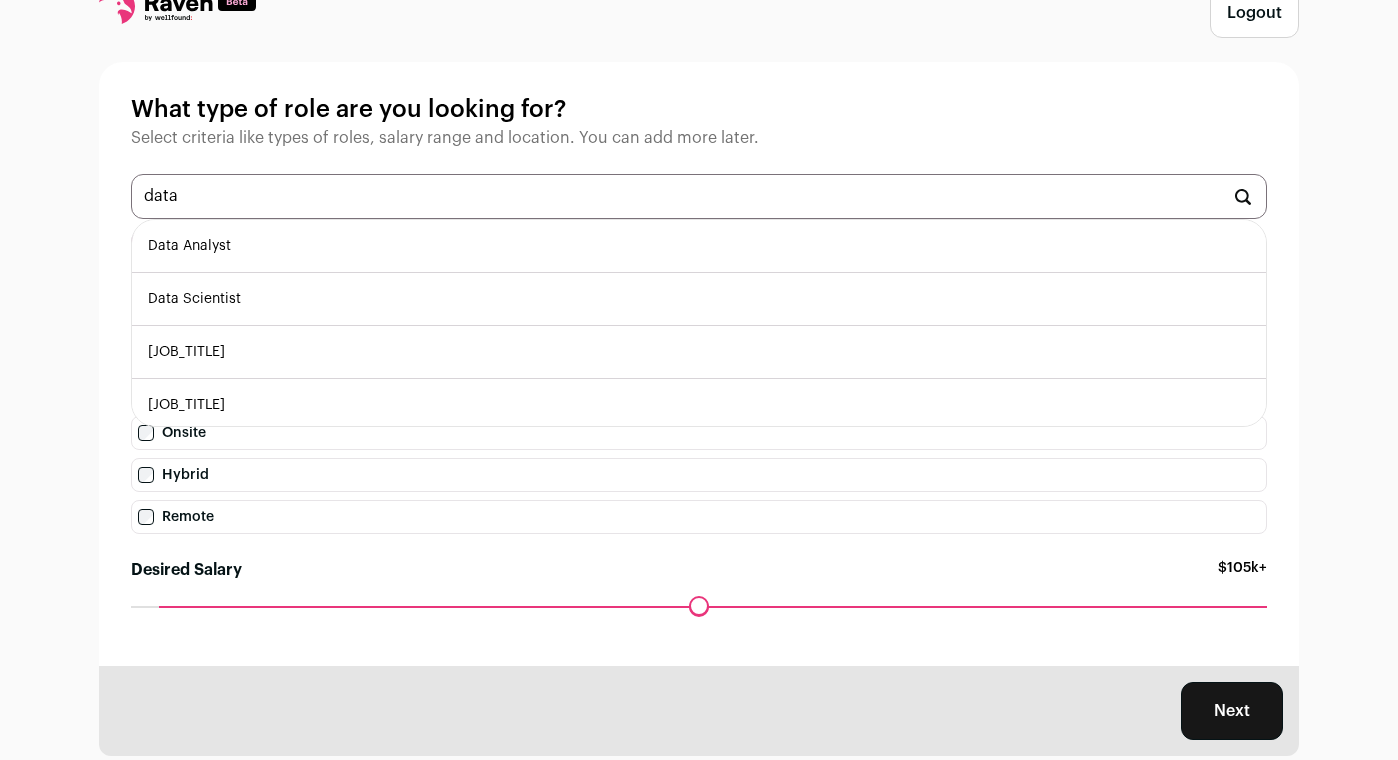 click on "Data Analyst" at bounding box center [699, 246] 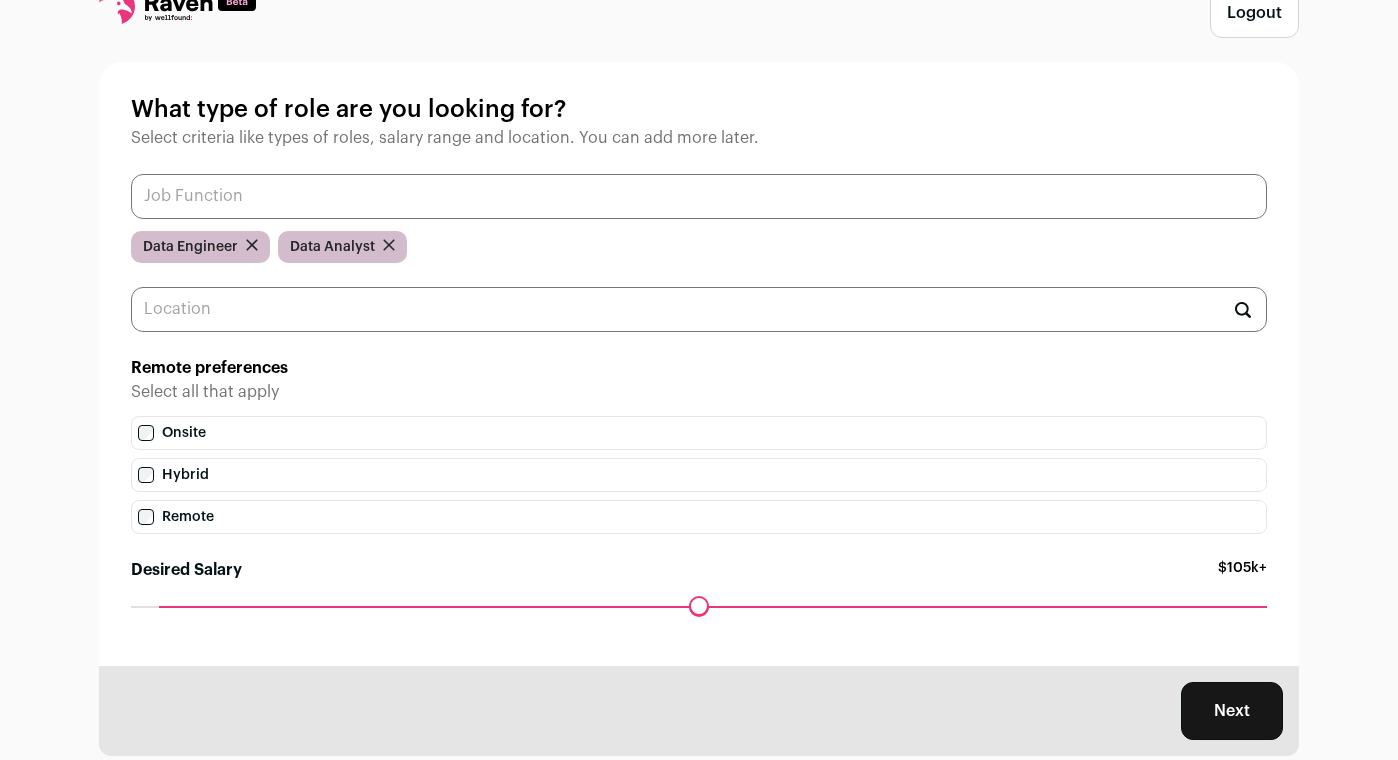 click at bounding box center [699, 196] 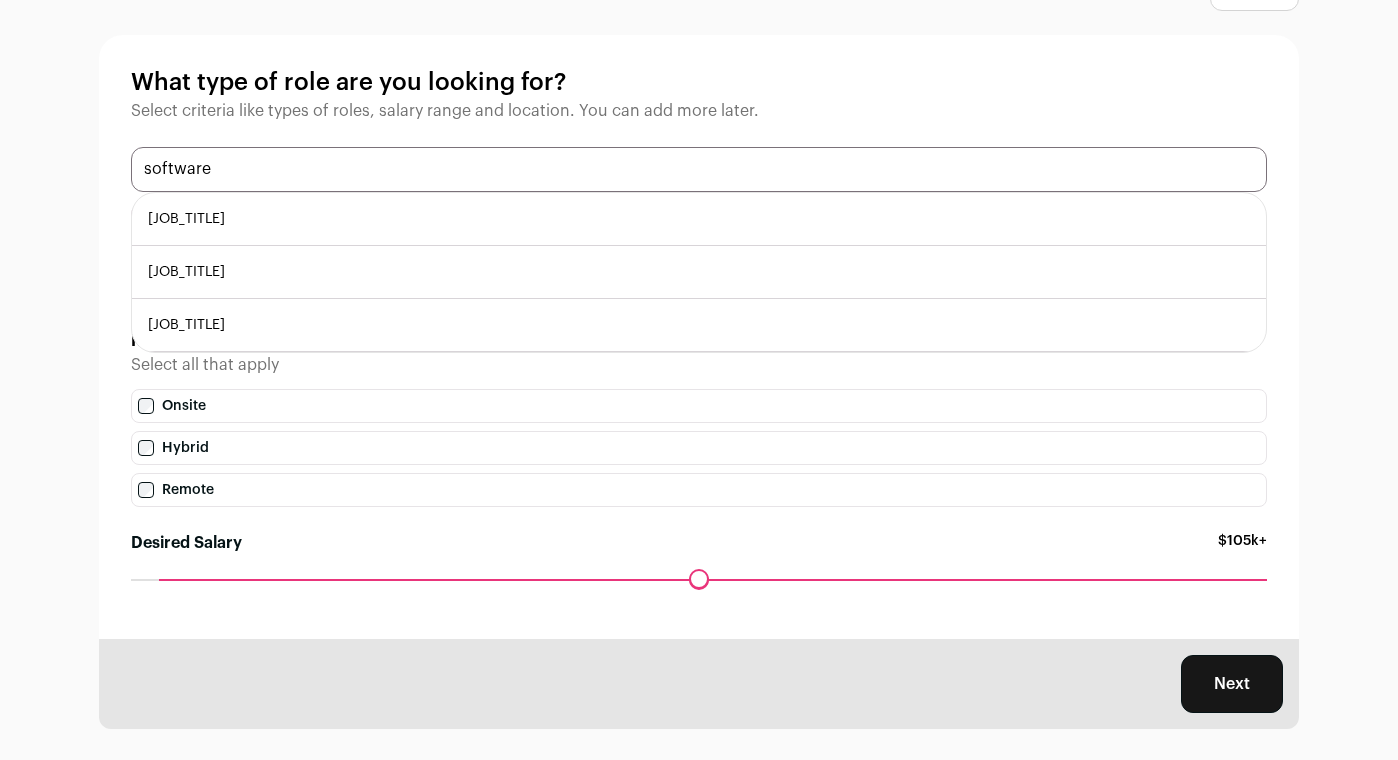 scroll, scrollTop: 104, scrollLeft: 0, axis: vertical 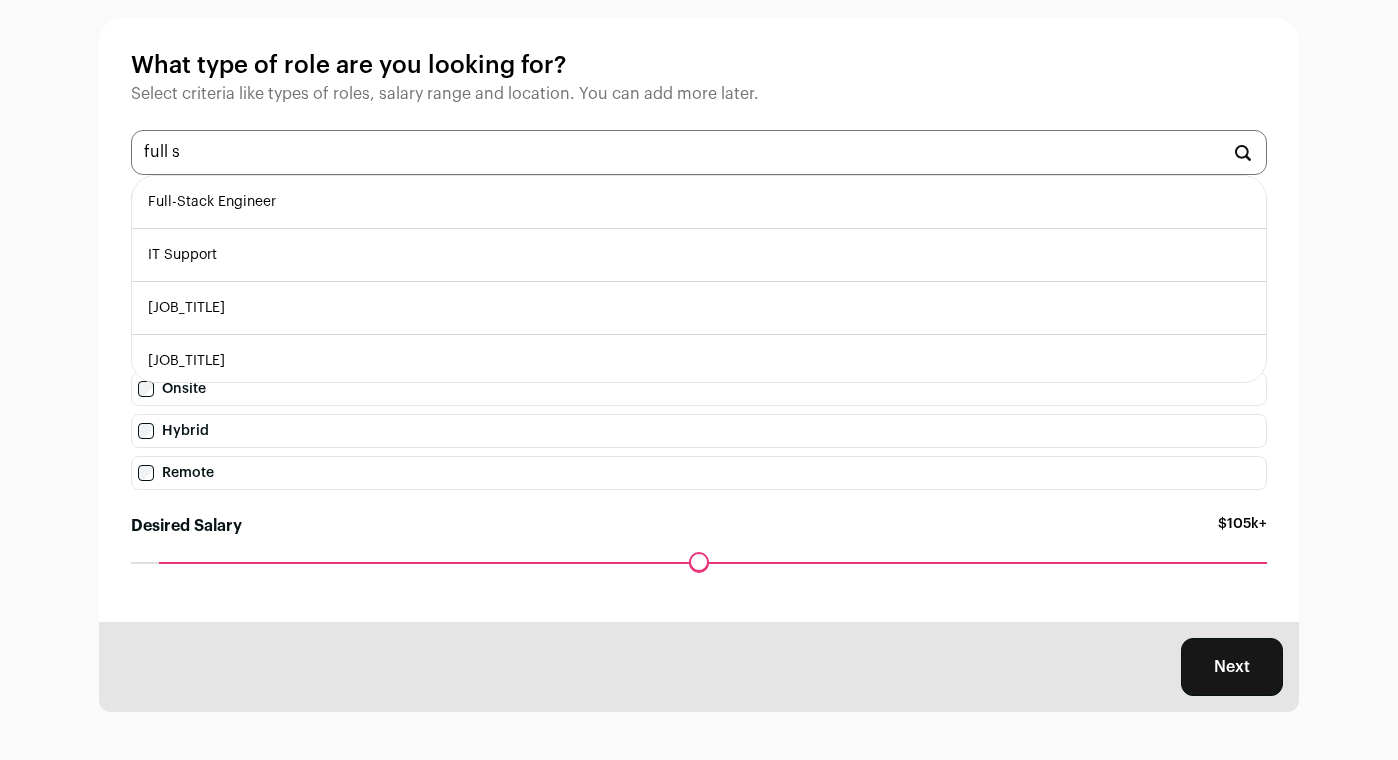 click on "Full-Stack Engineer" at bounding box center (699, 202) 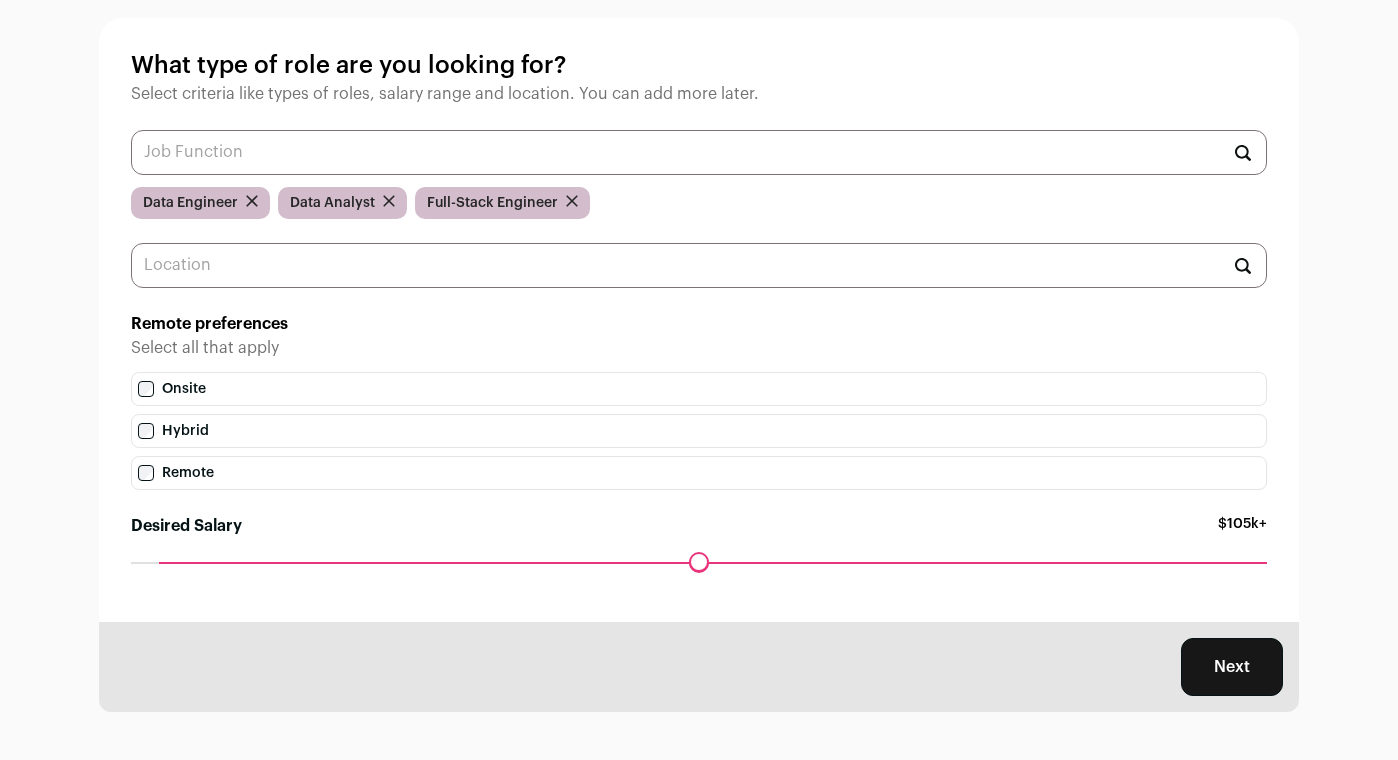 click on "What type of role are you looking for?
Select criteria like types of roles, salary range and location. You can add more later.
Remote preferences
Select all that apply
Onsite
Hybrid
Remote
Desired Salary
$150k+
Maximum desired salary
******" at bounding box center [699, 320] 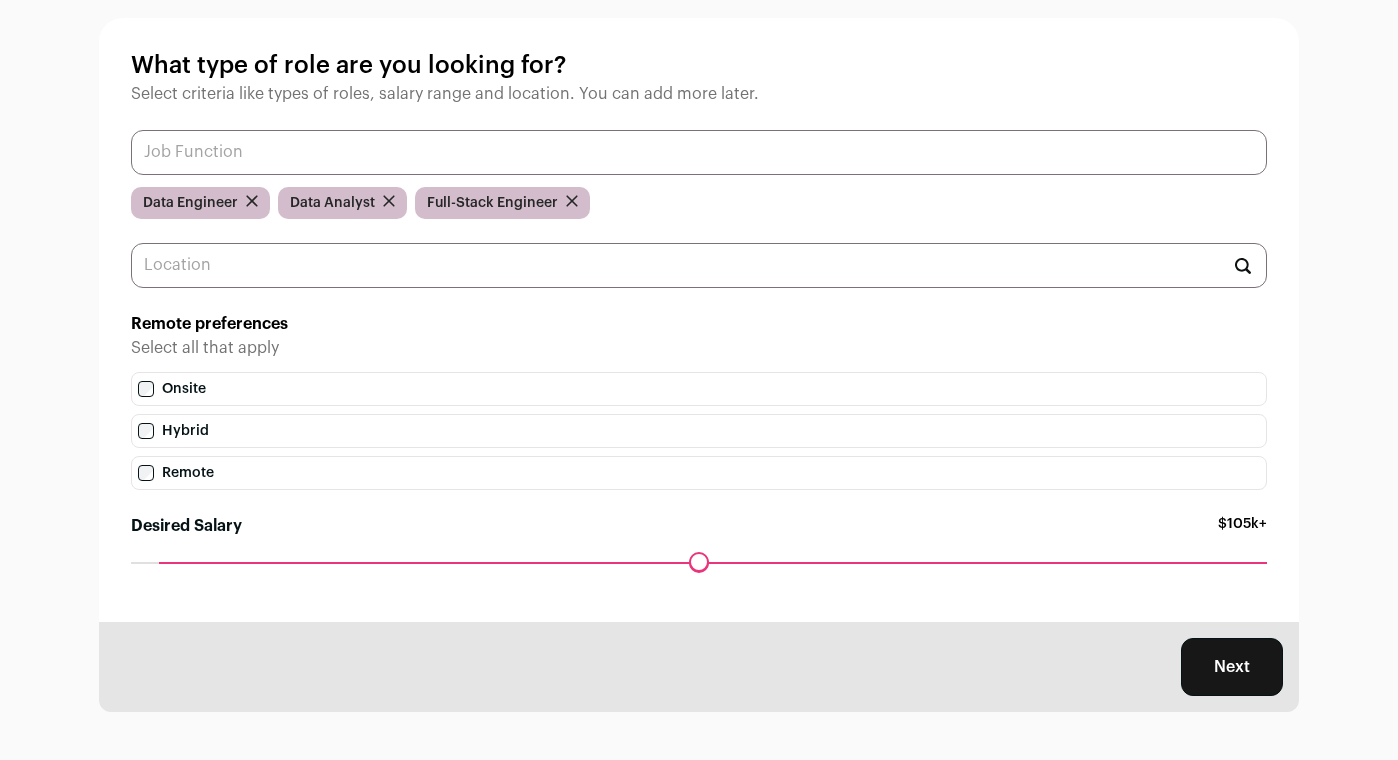click at bounding box center [699, 152] 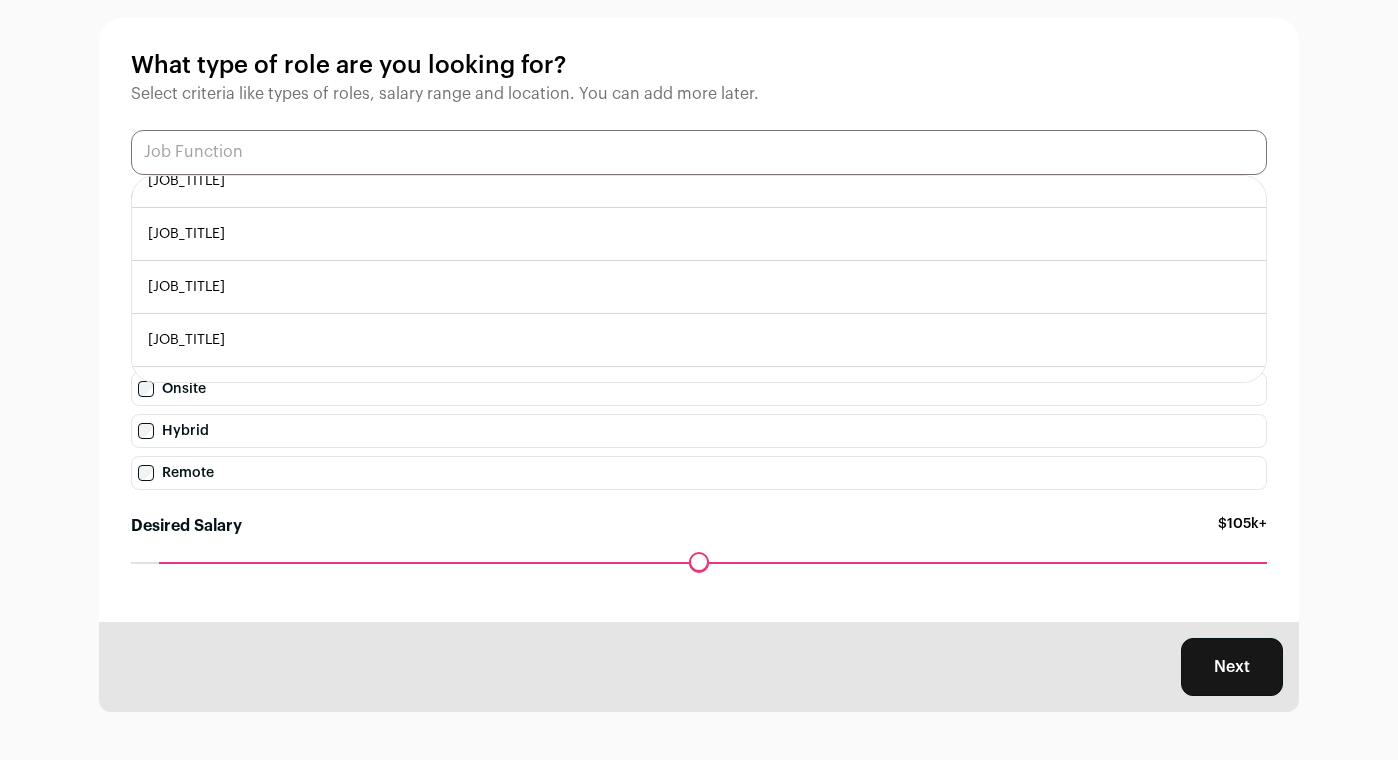 scroll, scrollTop: 0, scrollLeft: 0, axis: both 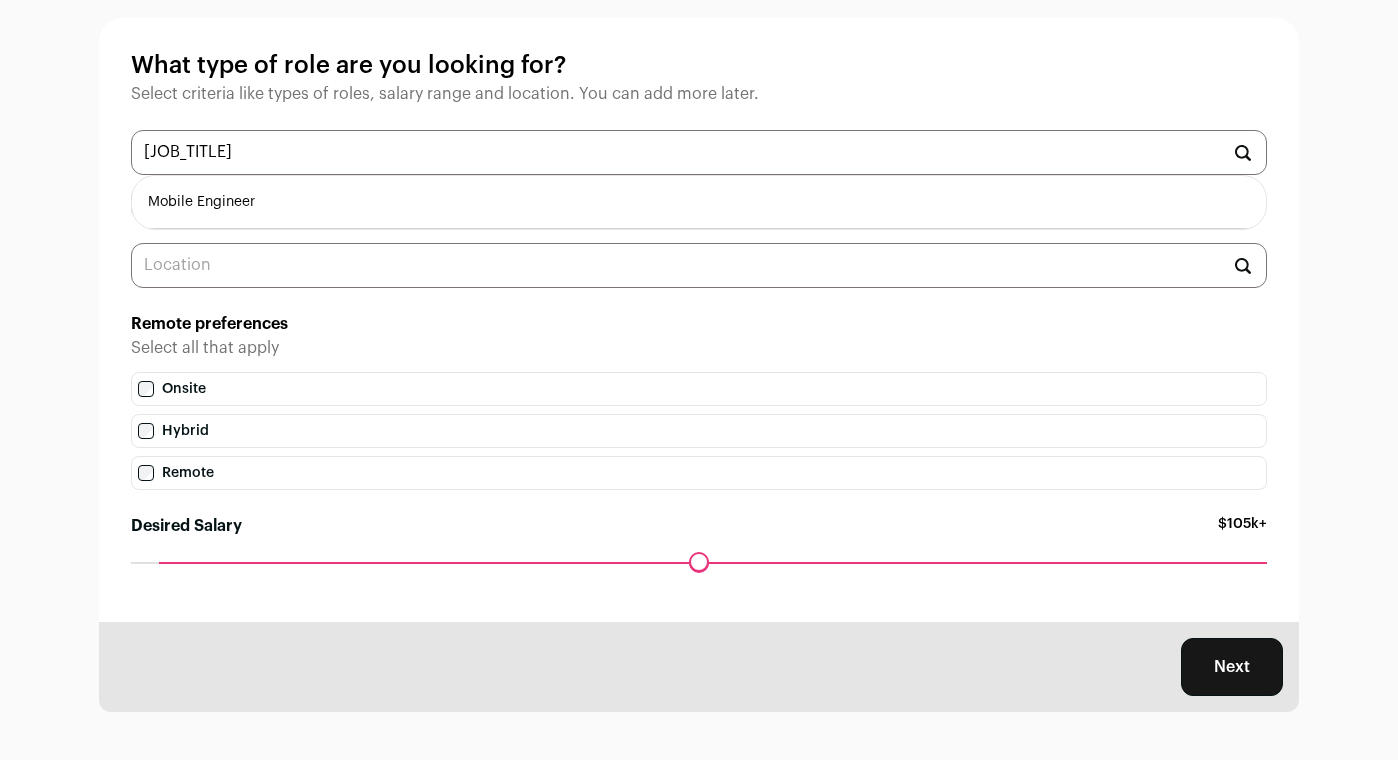 click on "Mobile Engineer" at bounding box center [699, 202] 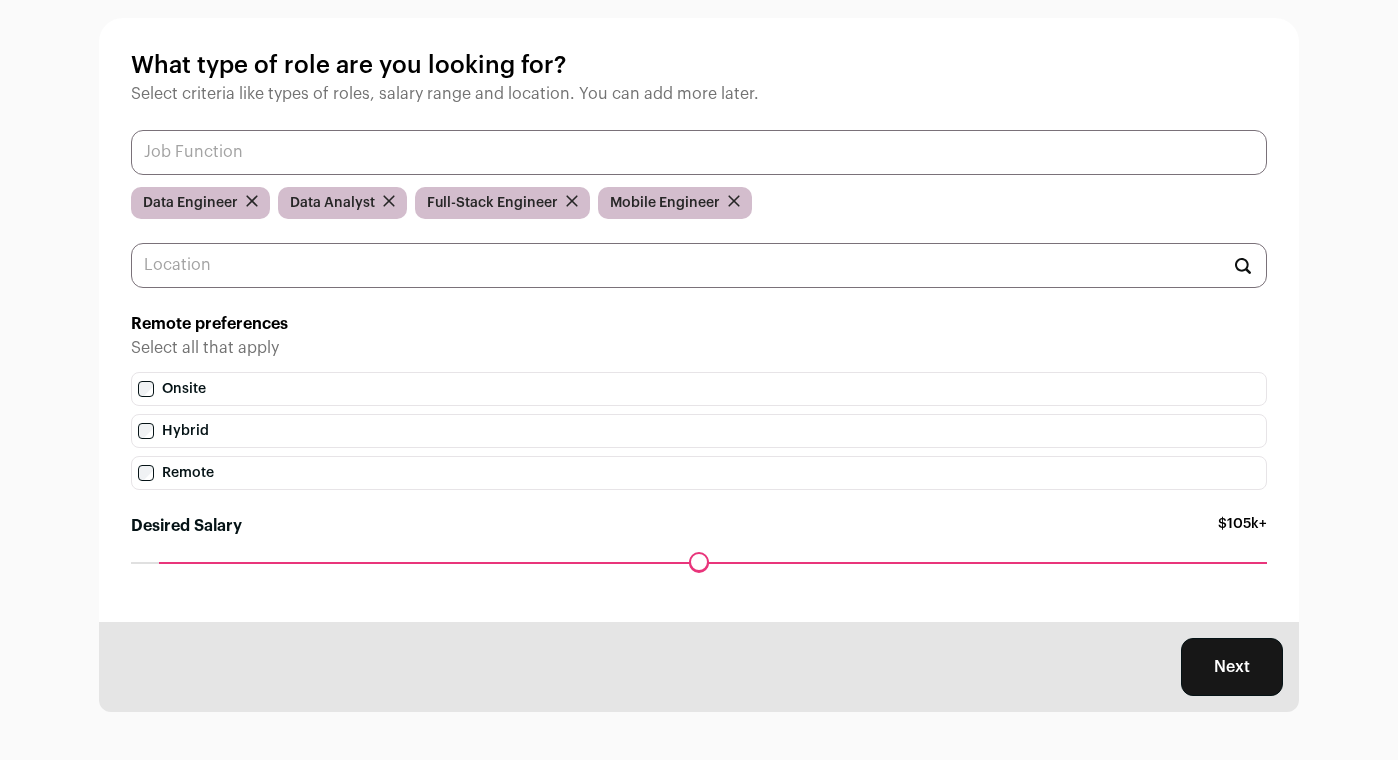 click at bounding box center (699, 152) 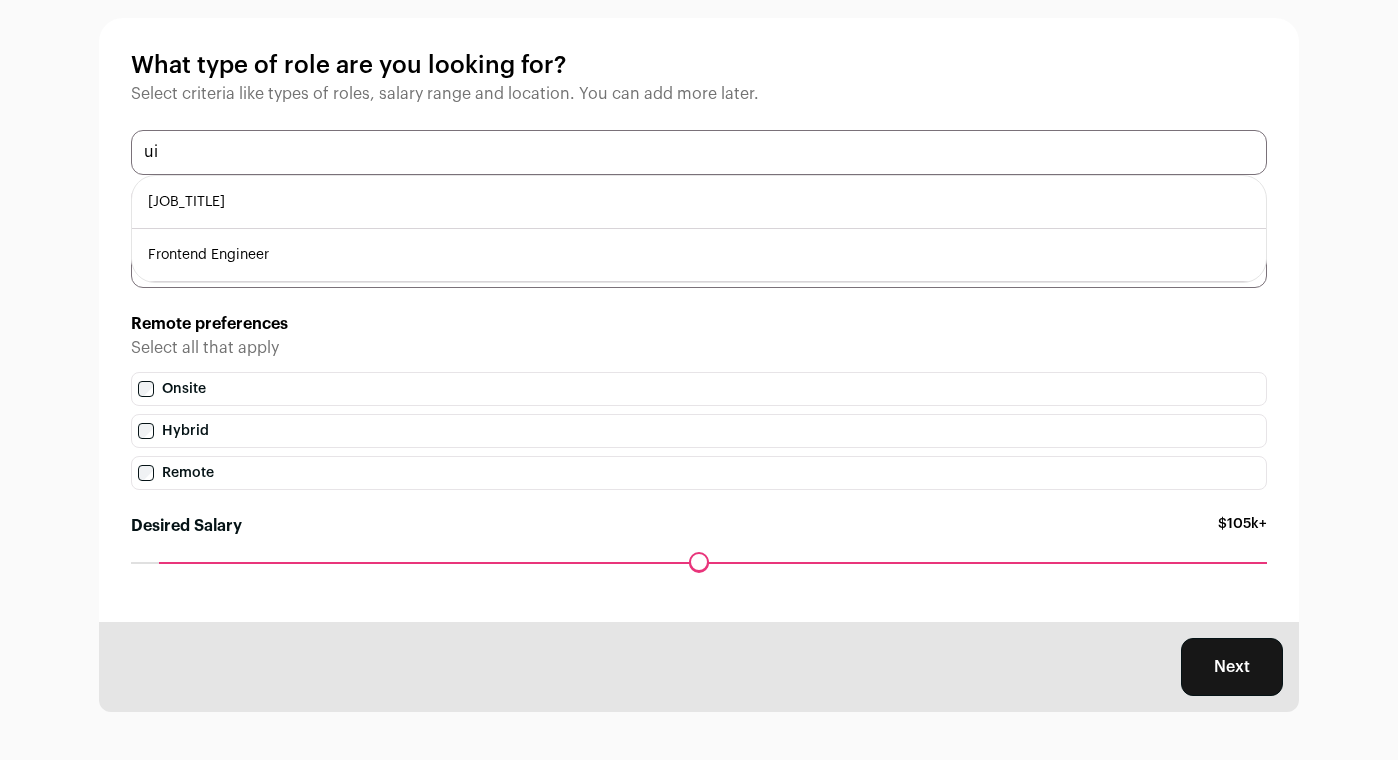 type on "ui" 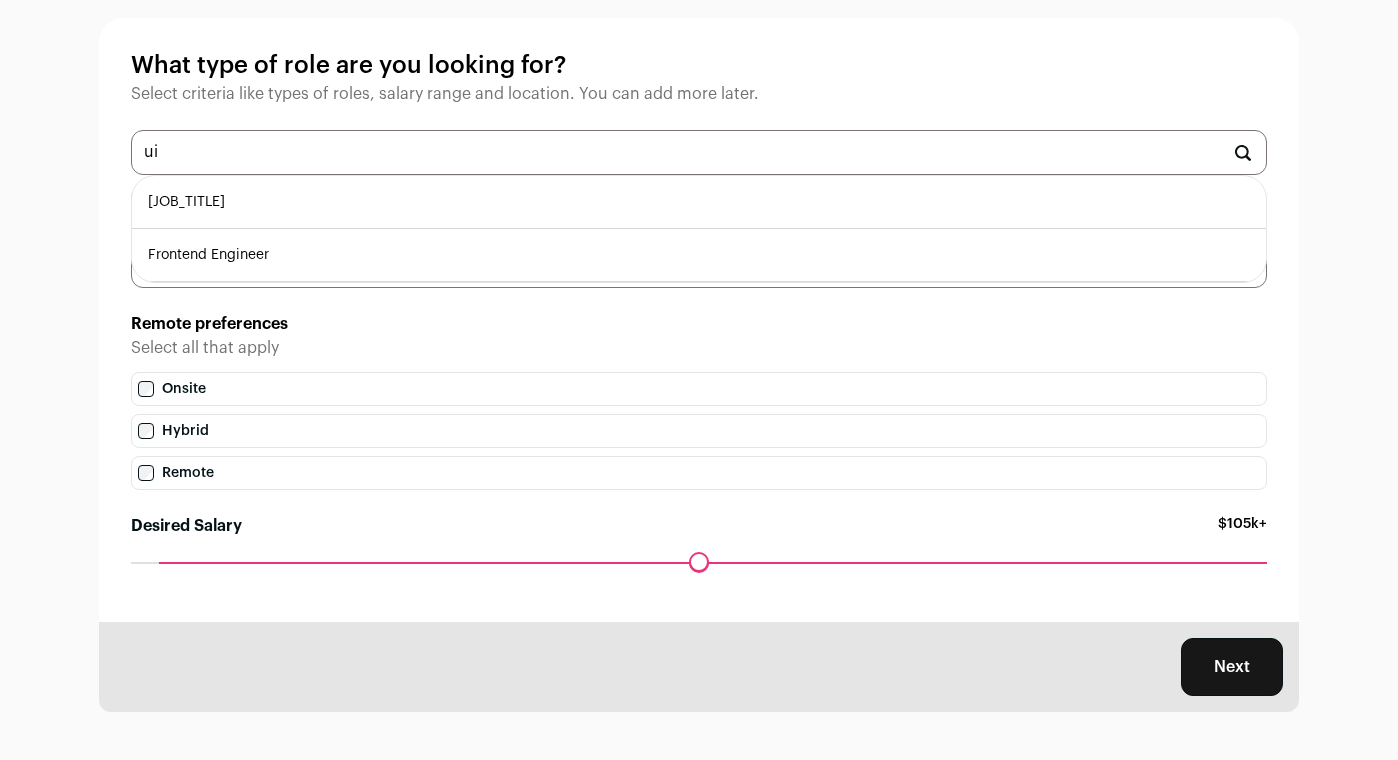 click on "Frontend Engineer" at bounding box center (699, 255) 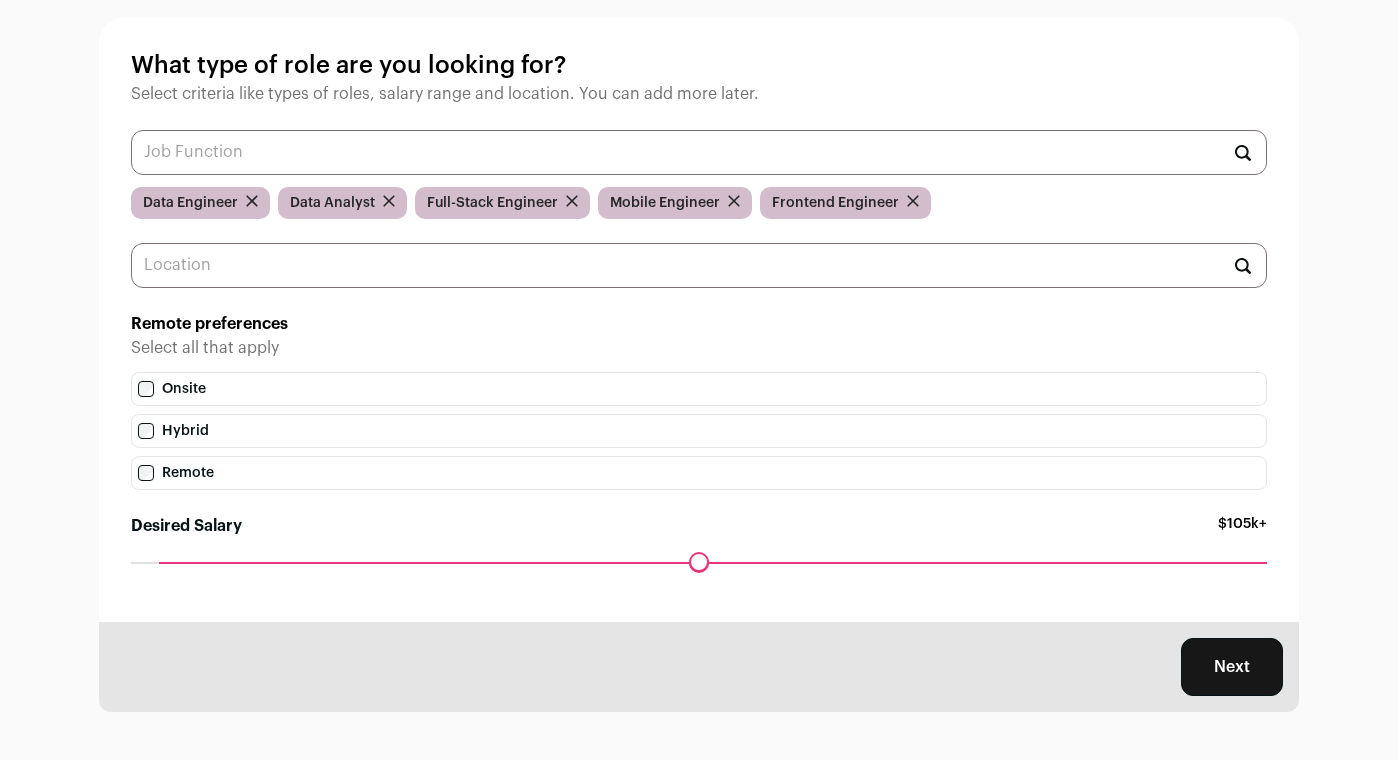 click on "Next" at bounding box center [1232, 667] 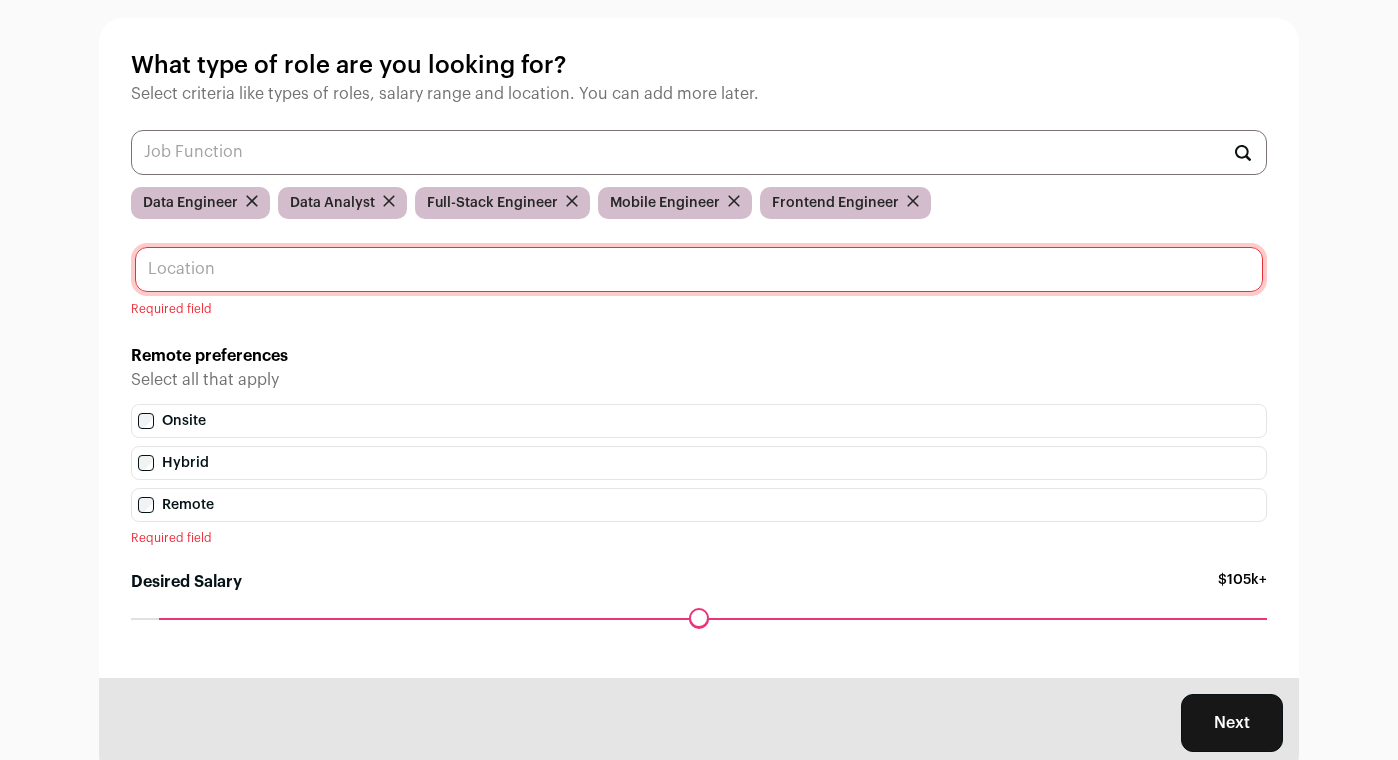 click at bounding box center (699, 269) 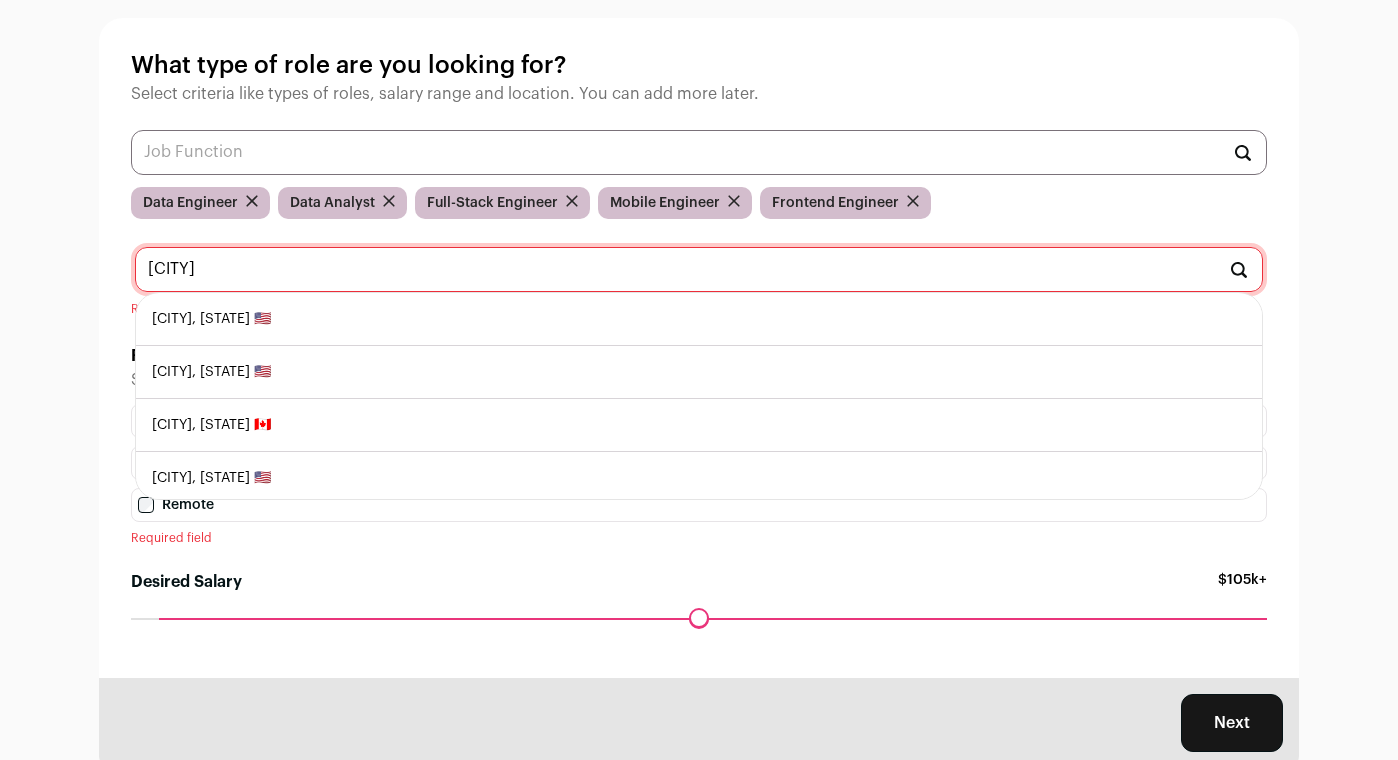 click on "[CITY], [STATE] 🇺🇸" at bounding box center [699, 319] 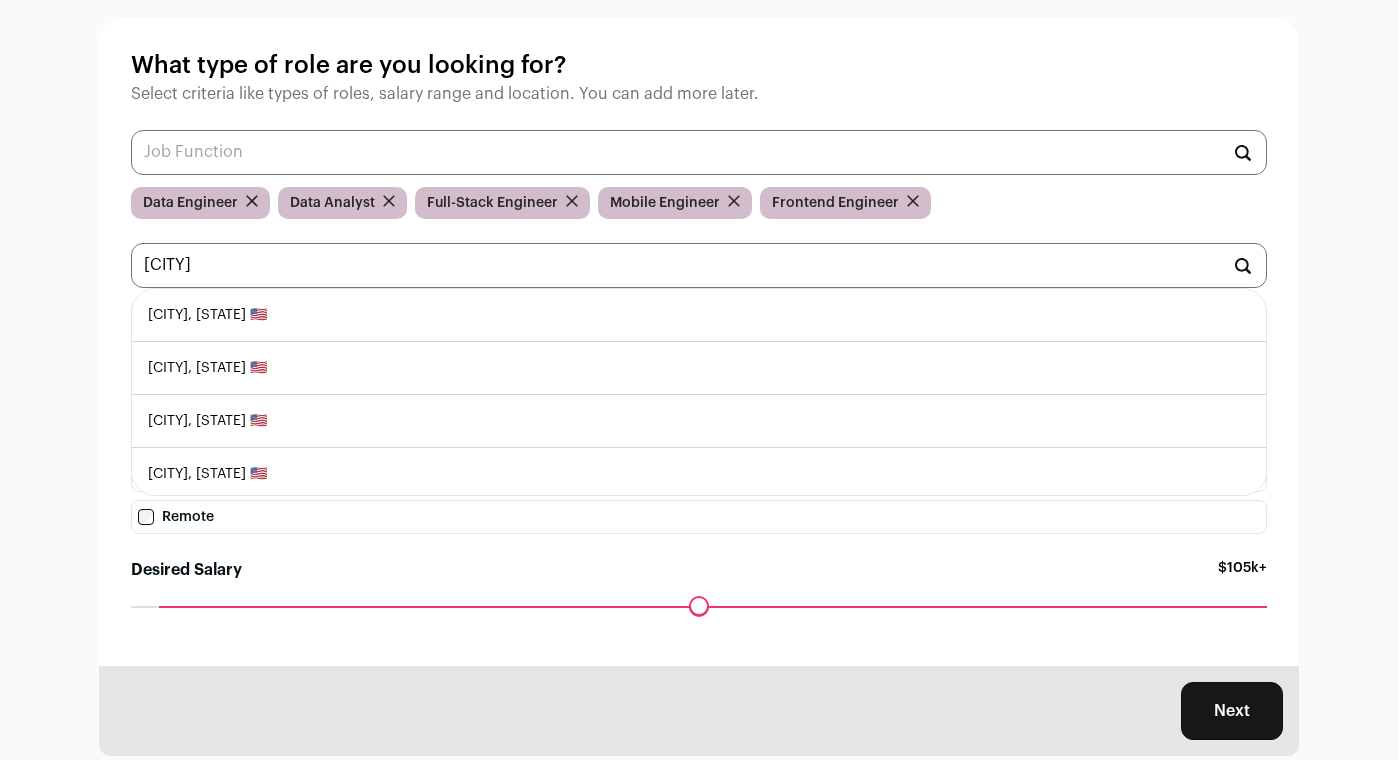 click on "[CITY], [STATE] 🇺🇸" at bounding box center (699, 315) 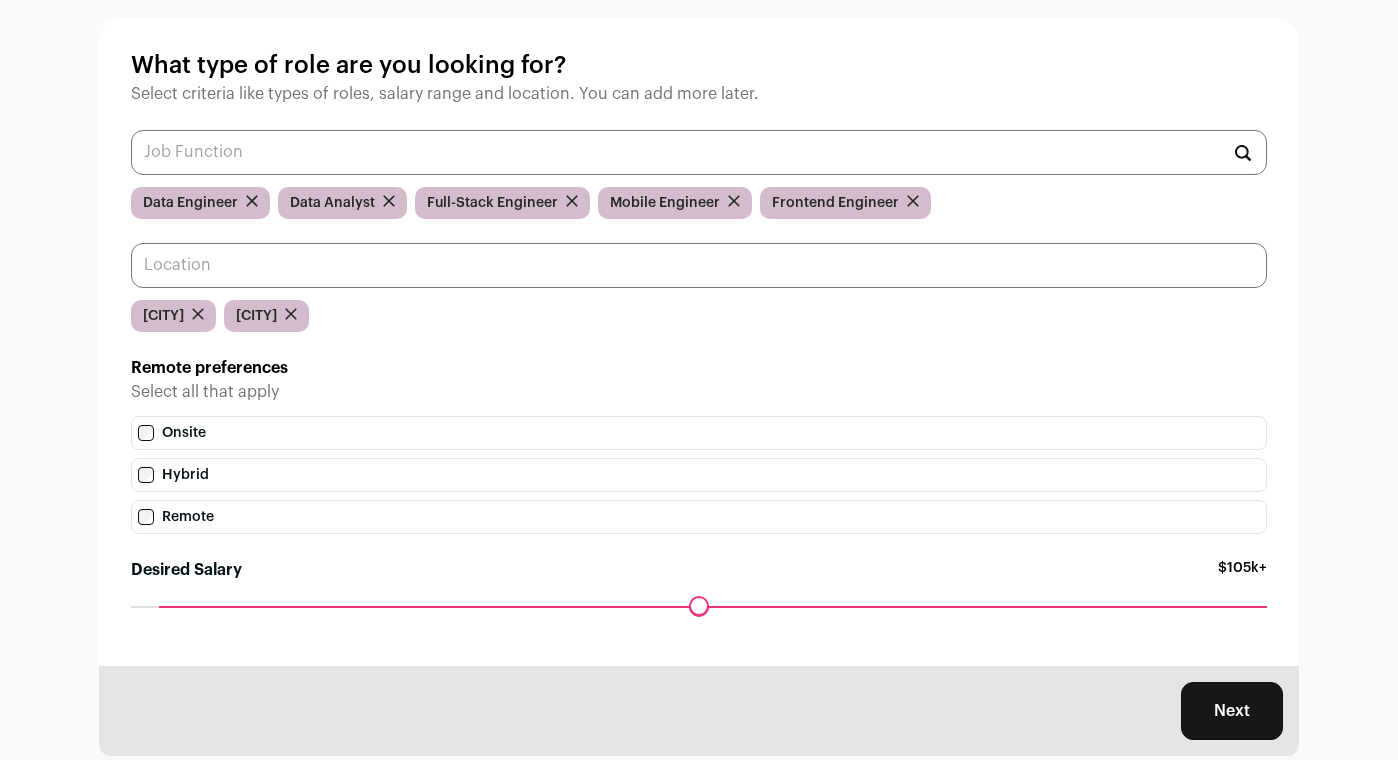 click at bounding box center (699, 265) 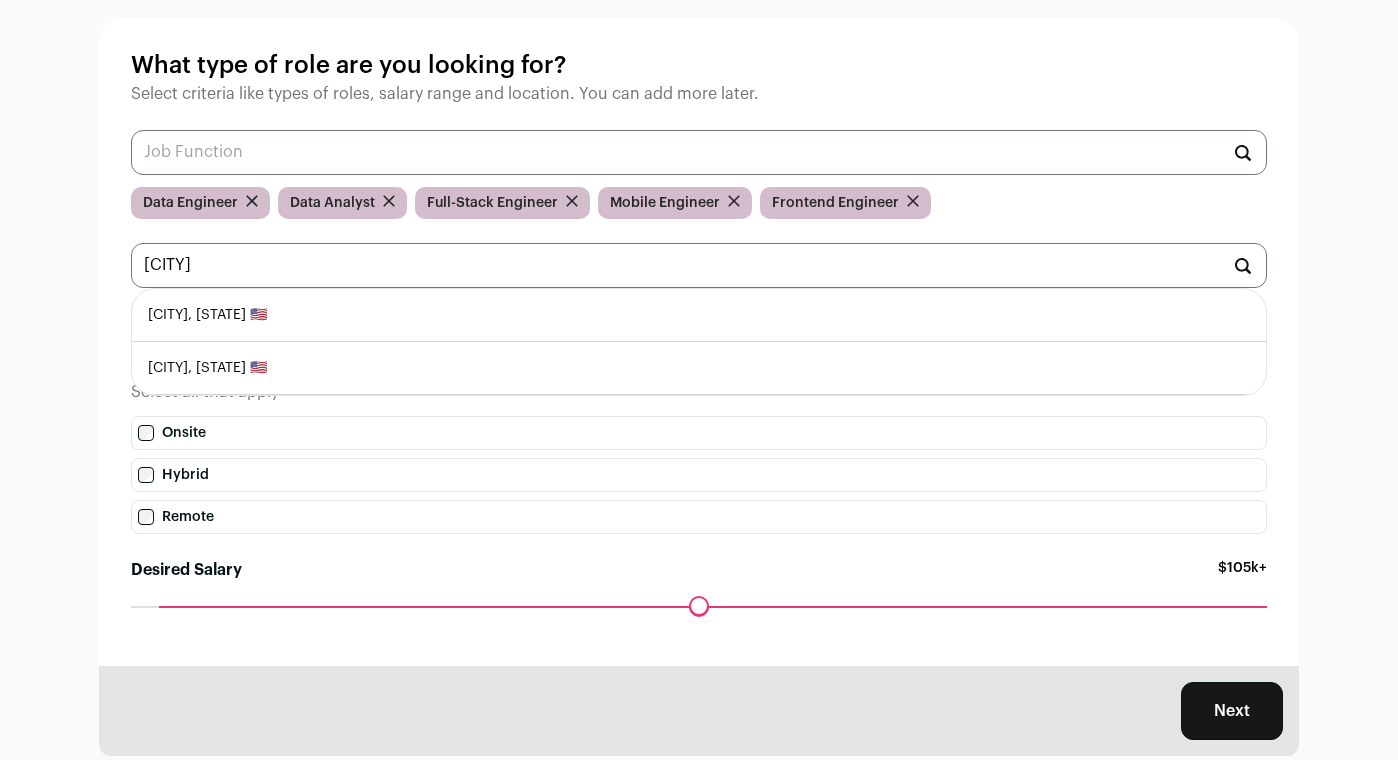 click on "[CITY], [STATE] 🇺🇸" at bounding box center [699, 315] 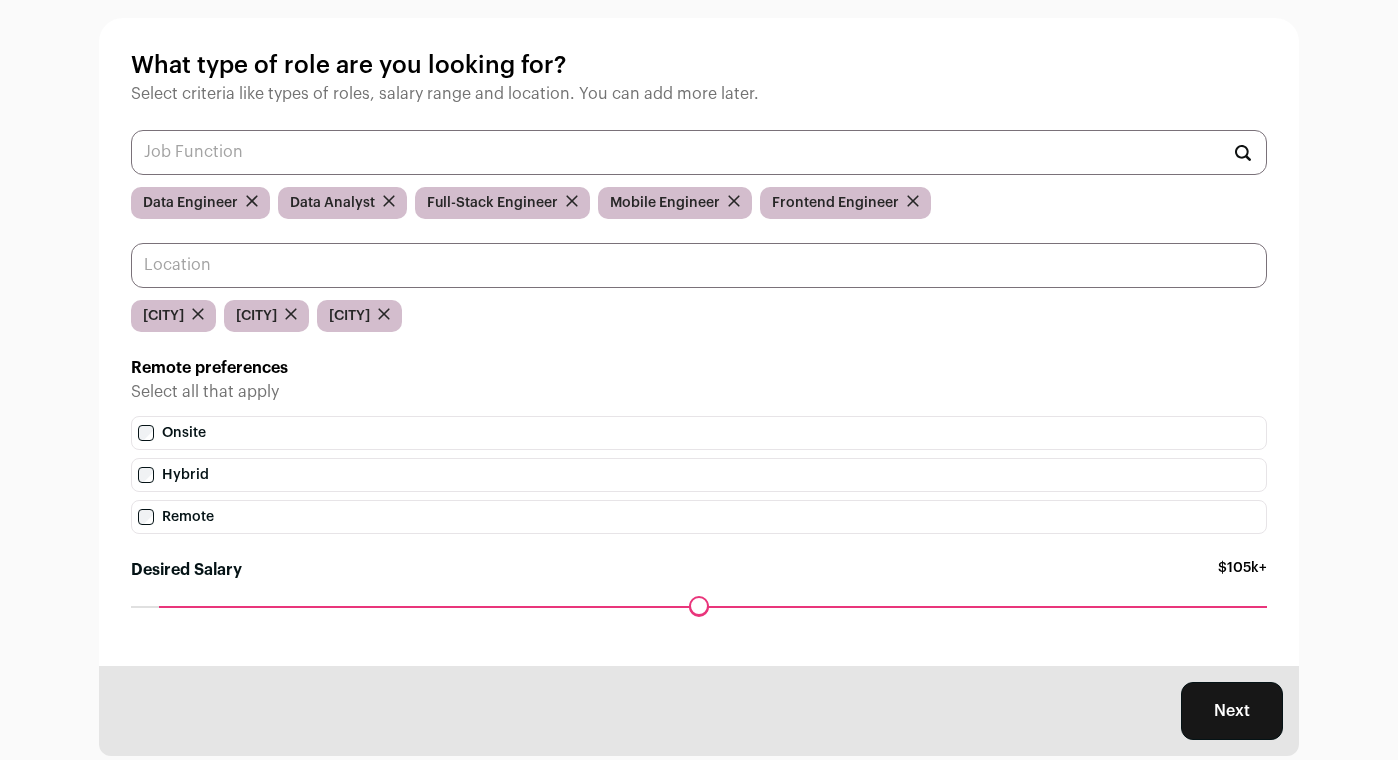 click at bounding box center (699, 265) 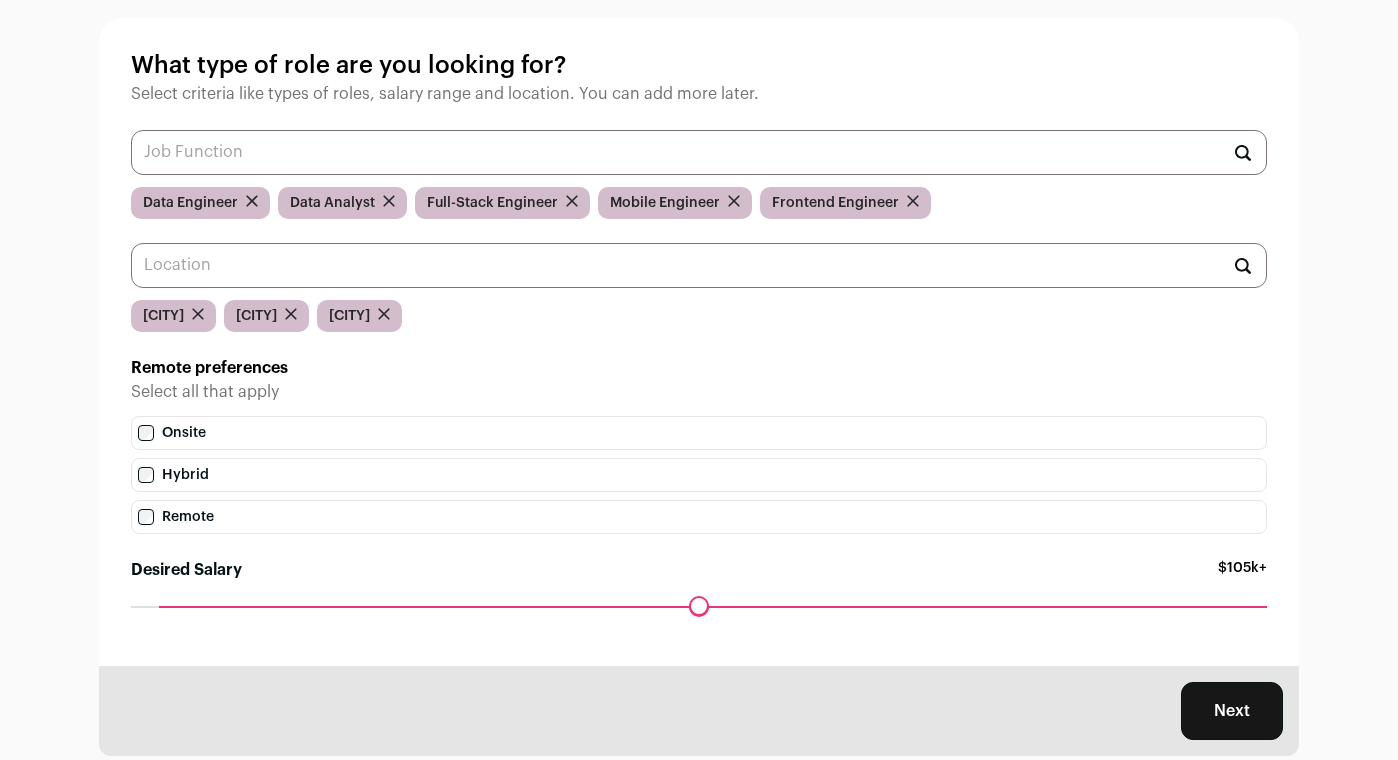 click on "[CITY]" at bounding box center (502, 203) 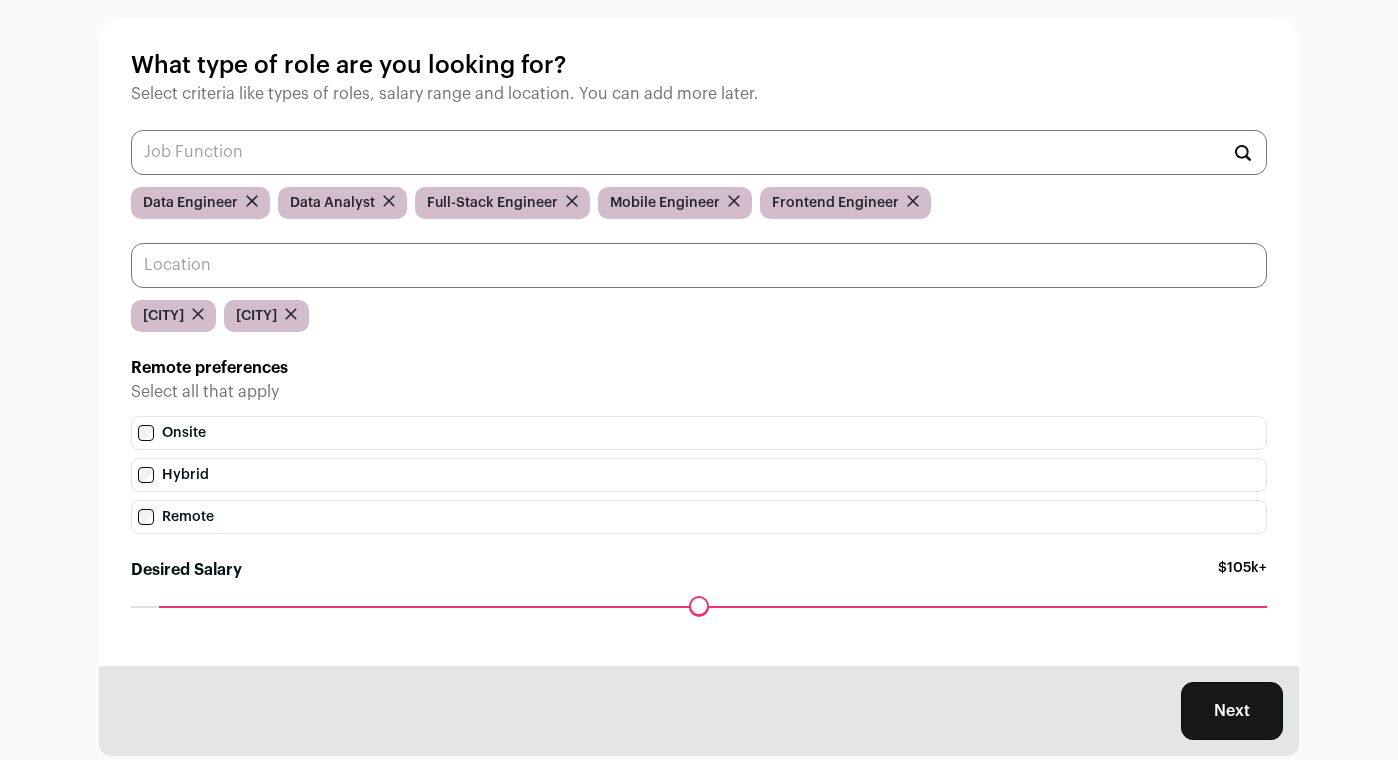 click at bounding box center [699, 265] 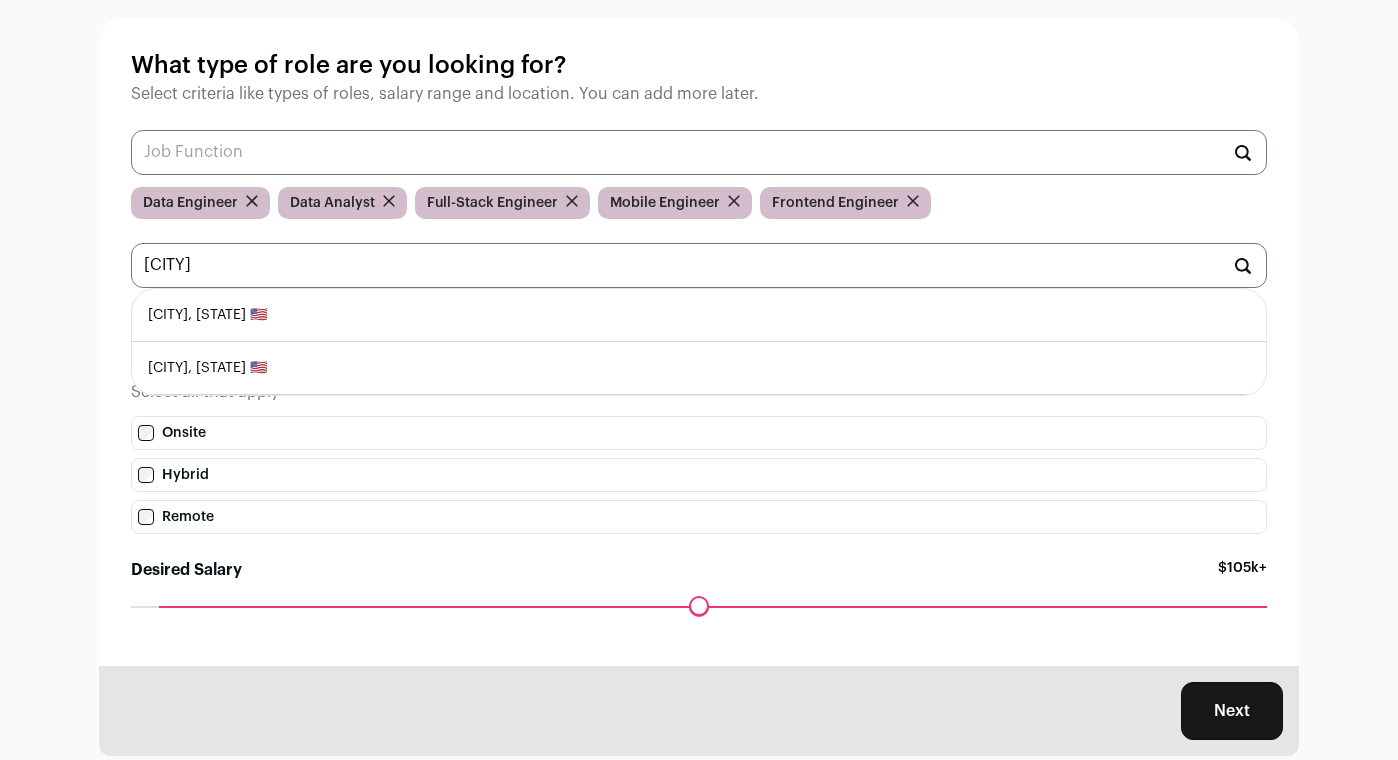 click on "[CITY], [STATE] 🇺🇸" at bounding box center [699, 315] 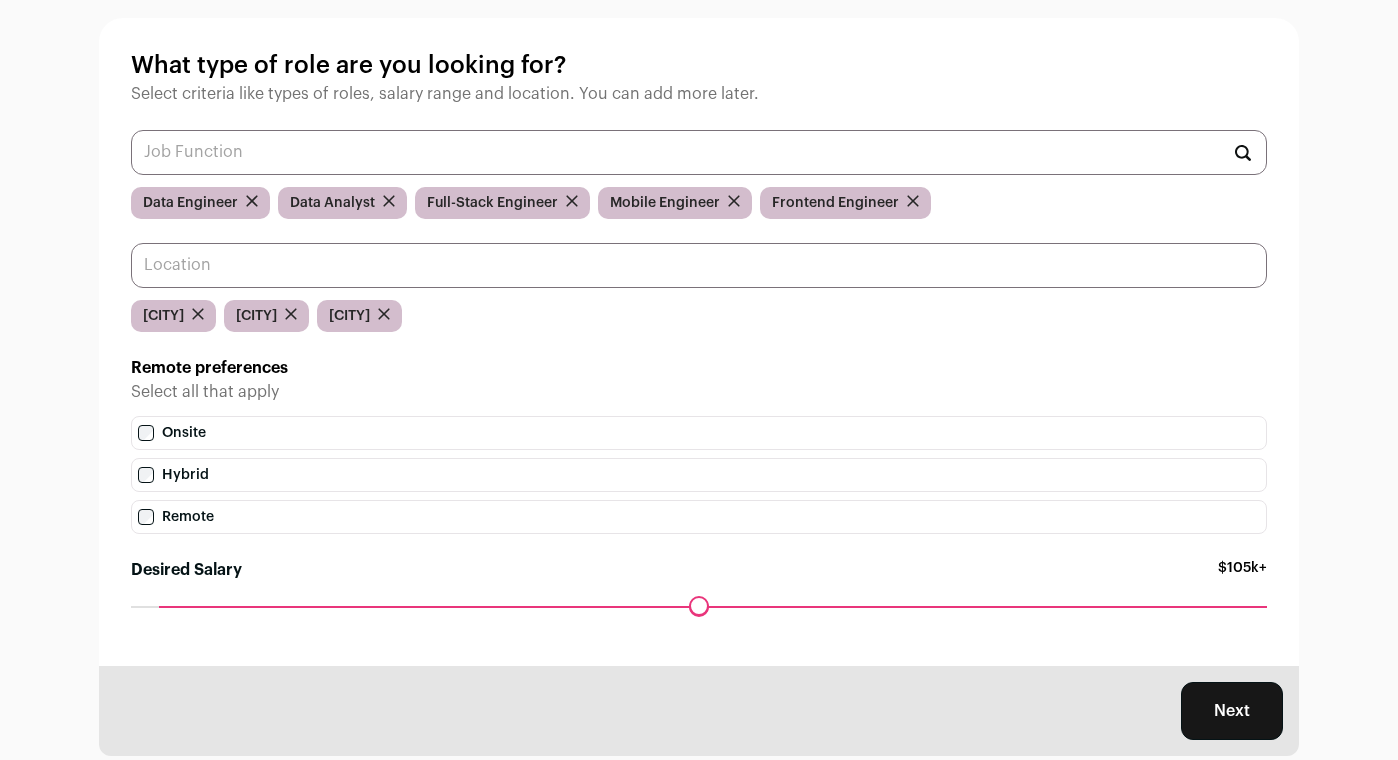 click at bounding box center [699, 265] 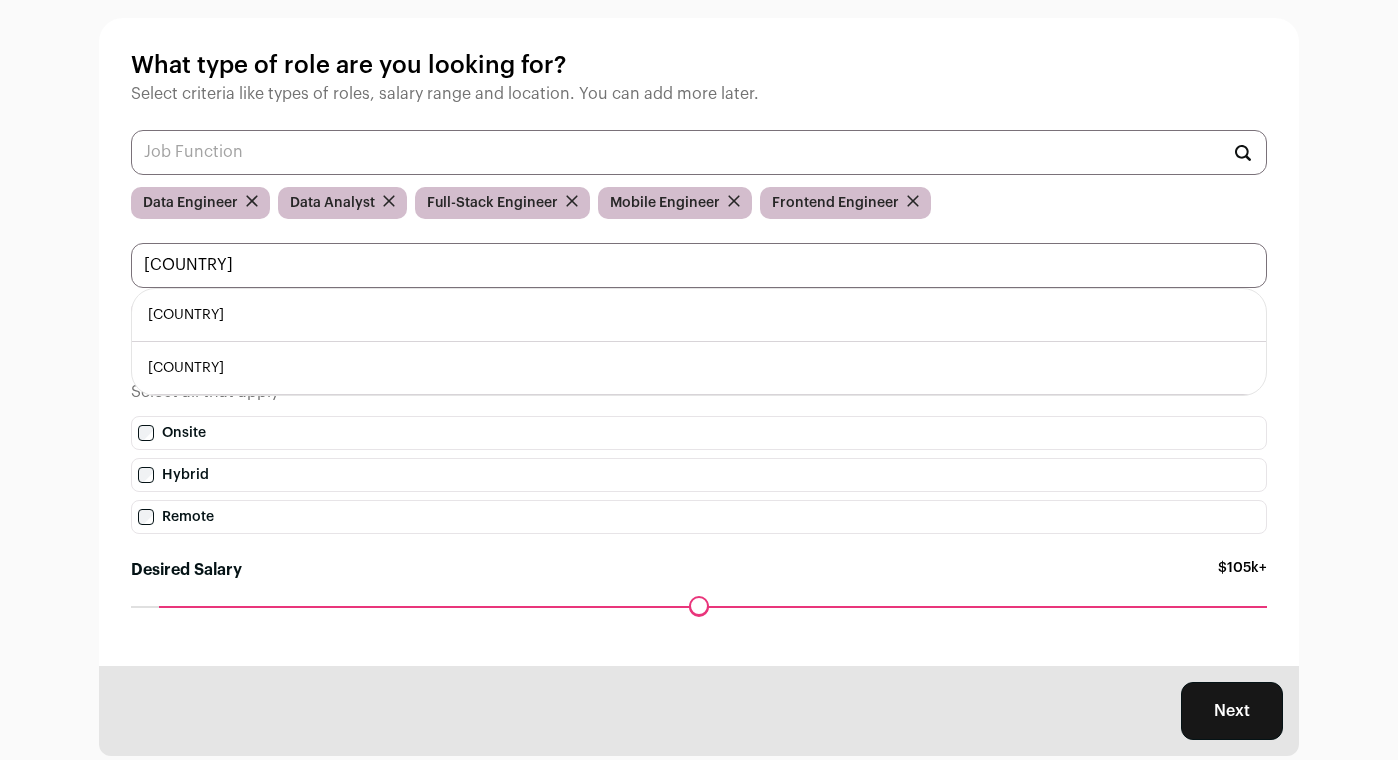 type on "[COUNTRY]" 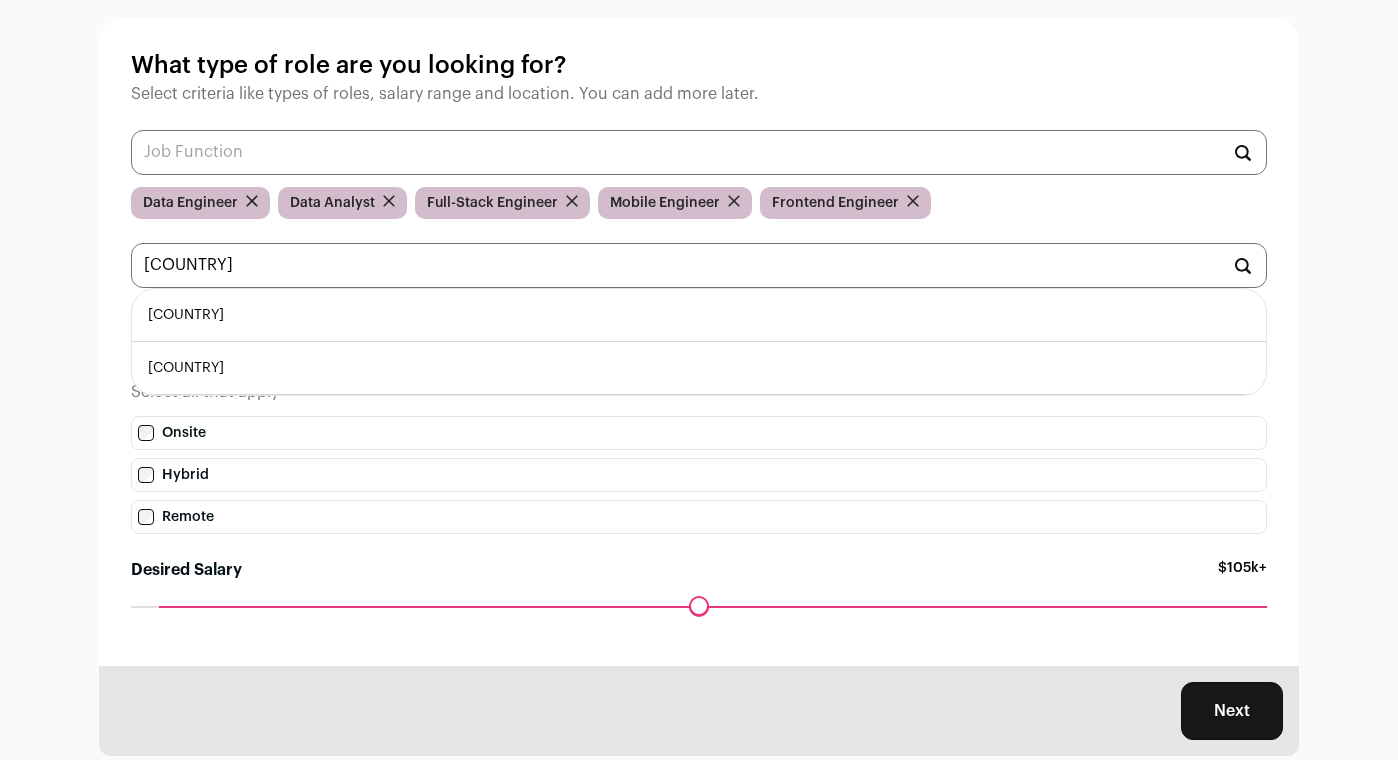 click on "[COUNTRY]" at bounding box center [699, 315] 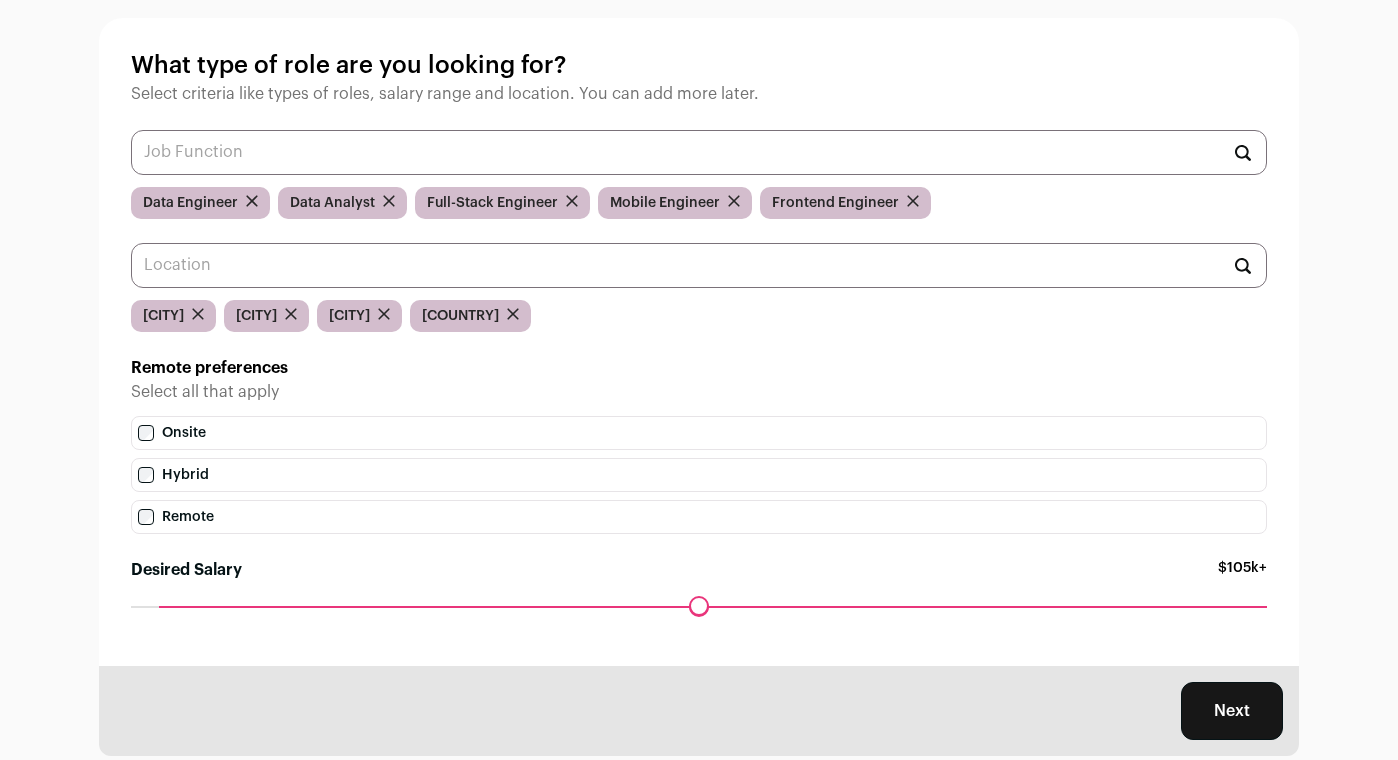 click on "Select all that apply" at bounding box center [699, 392] 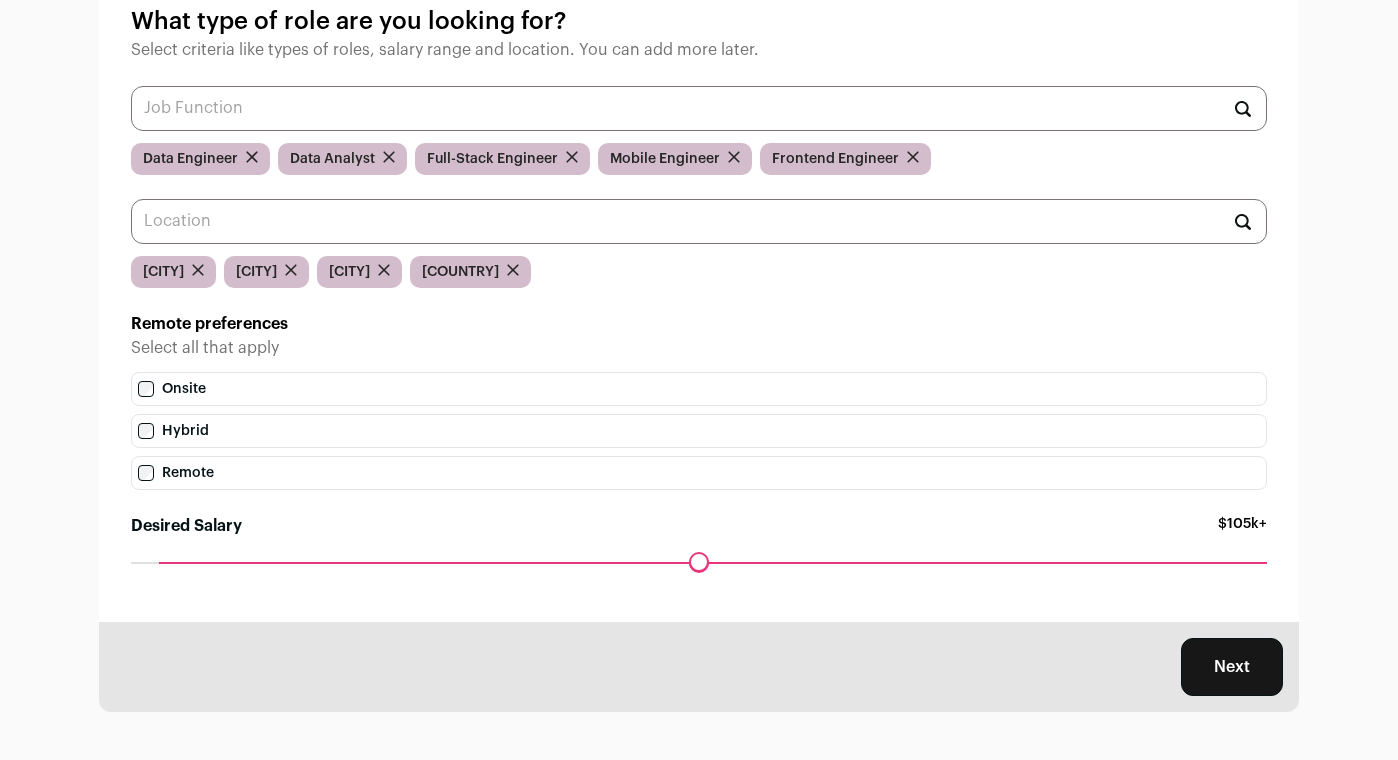 click on "Next" at bounding box center [1232, 667] 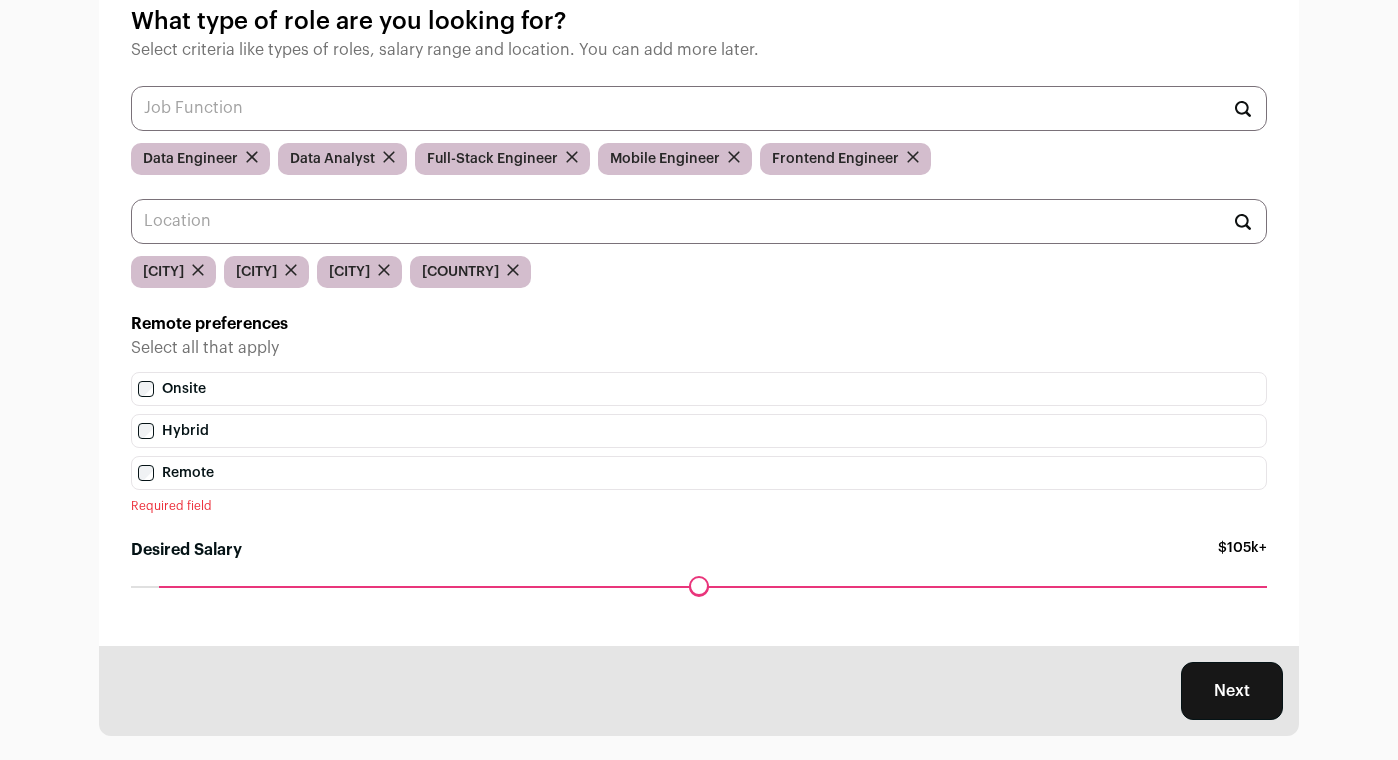 click on "Hybrid" at bounding box center (699, 431) 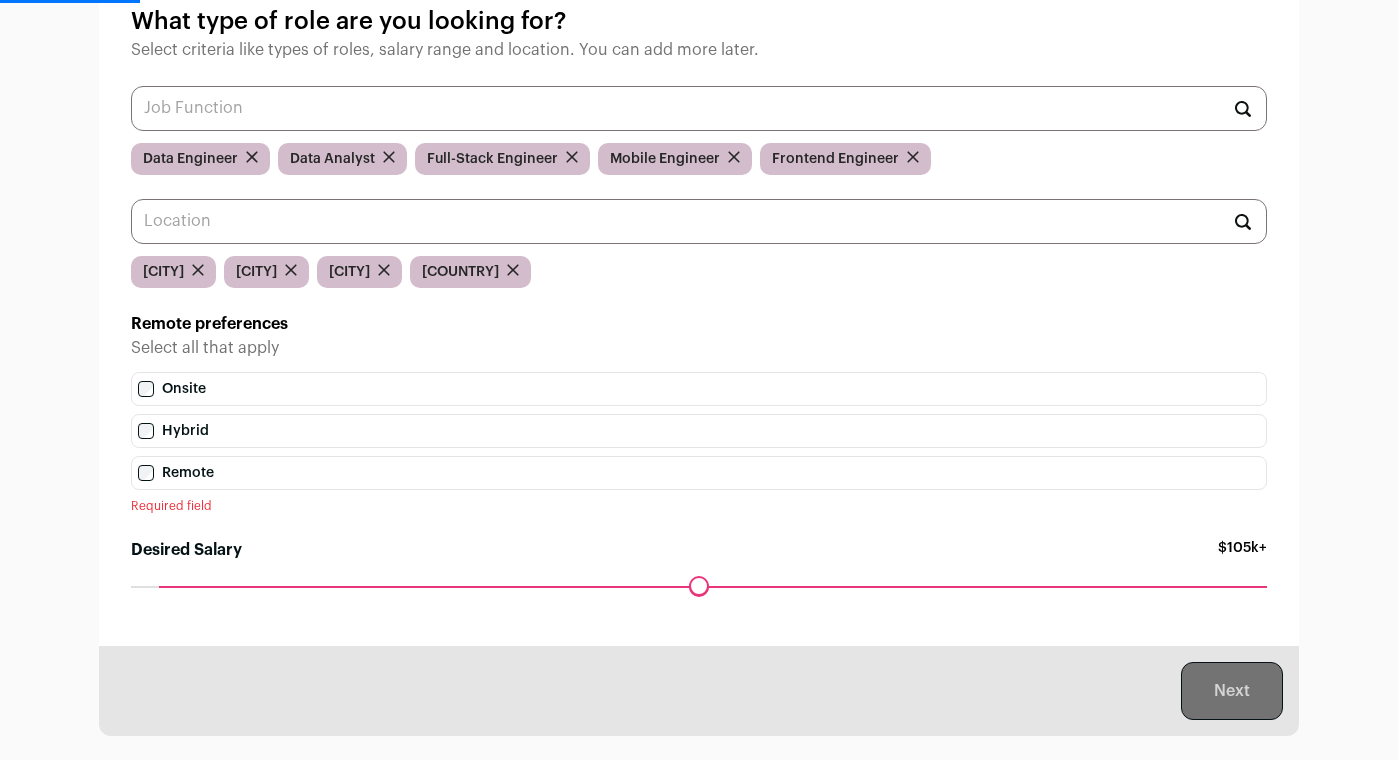 scroll, scrollTop: 0, scrollLeft: 0, axis: both 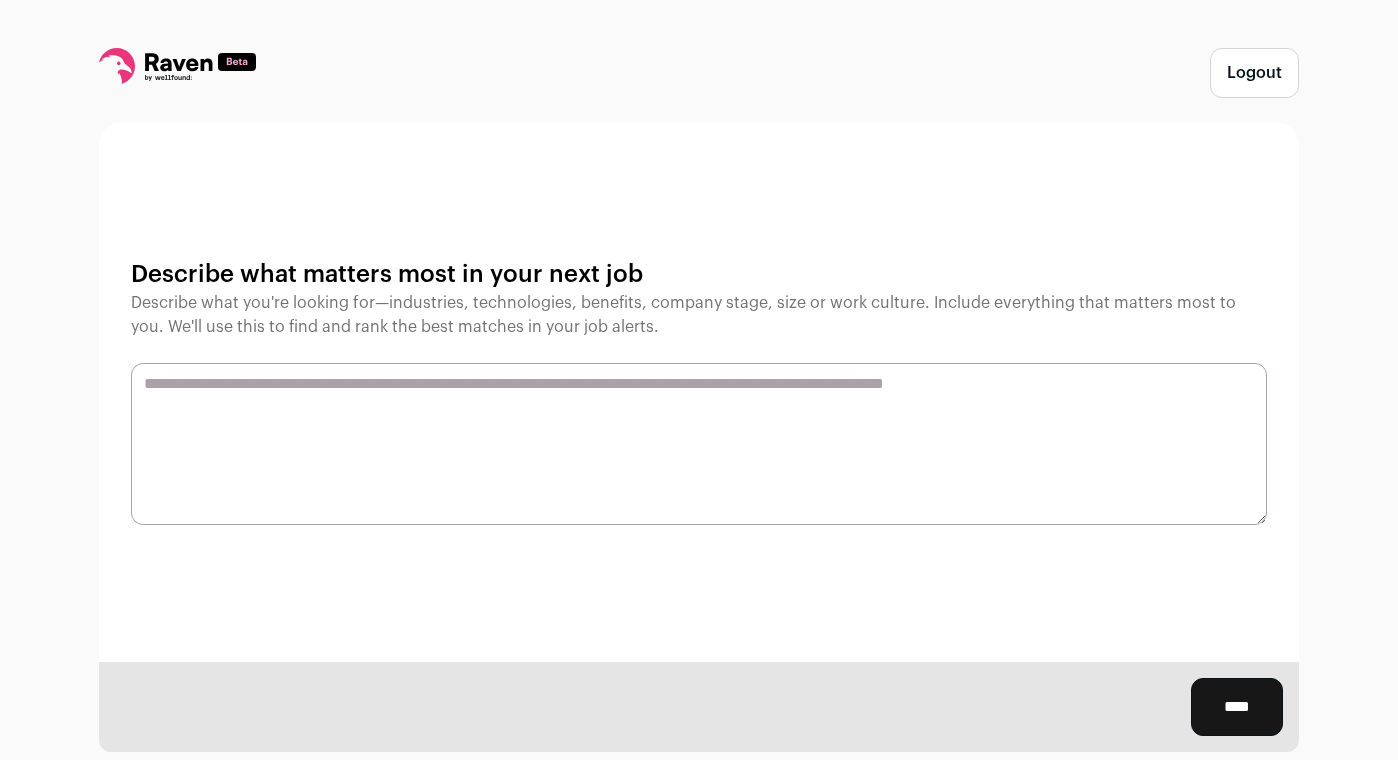 click at bounding box center [699, 444] 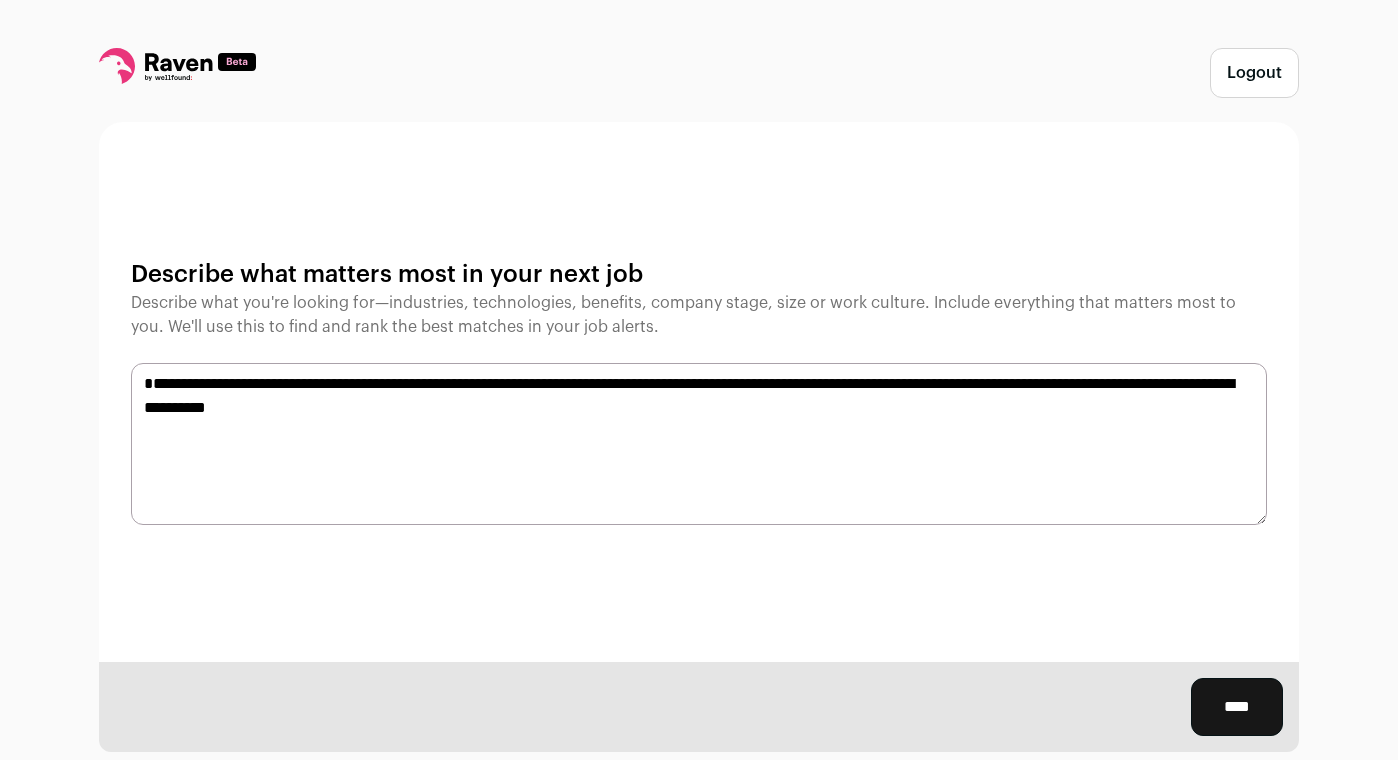 click on "**********" at bounding box center [699, 444] 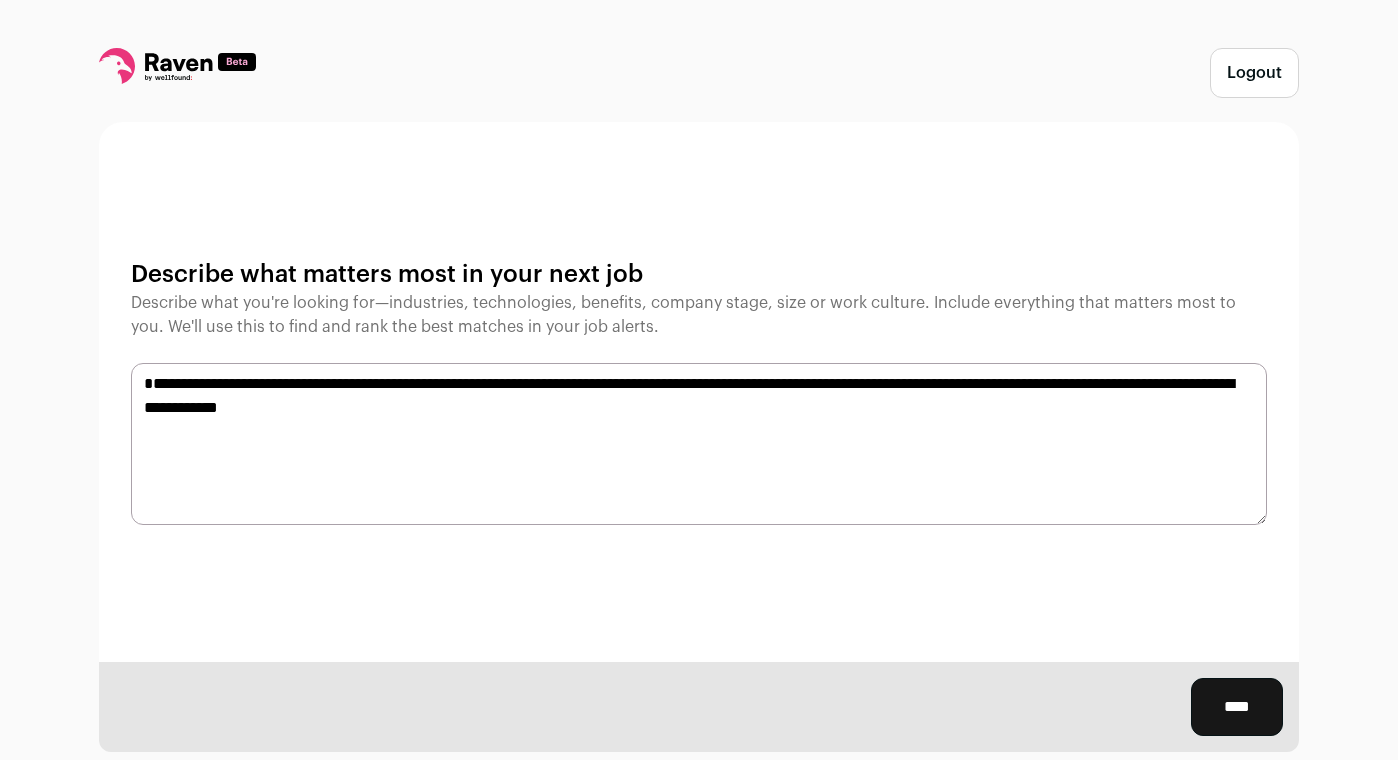 click on "**********" at bounding box center (699, 444) 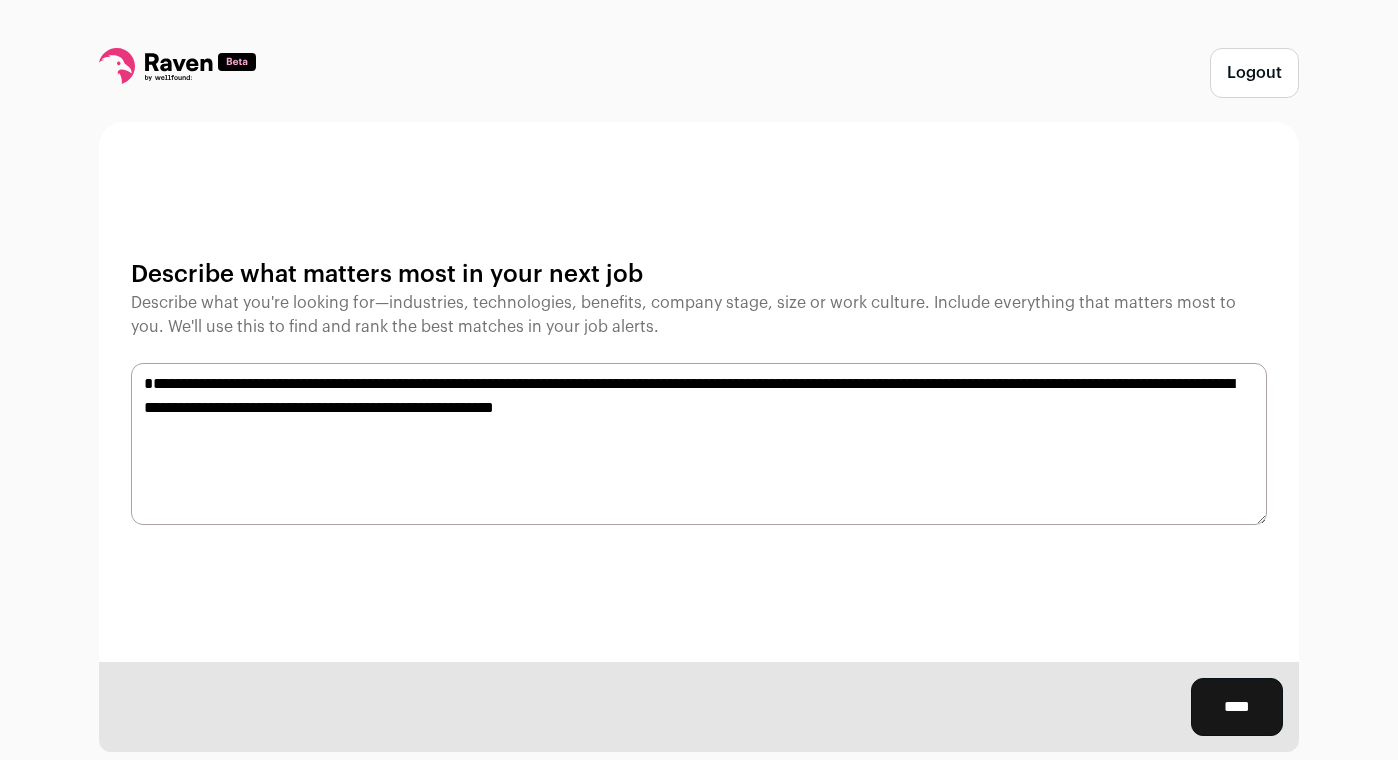 type on "**********" 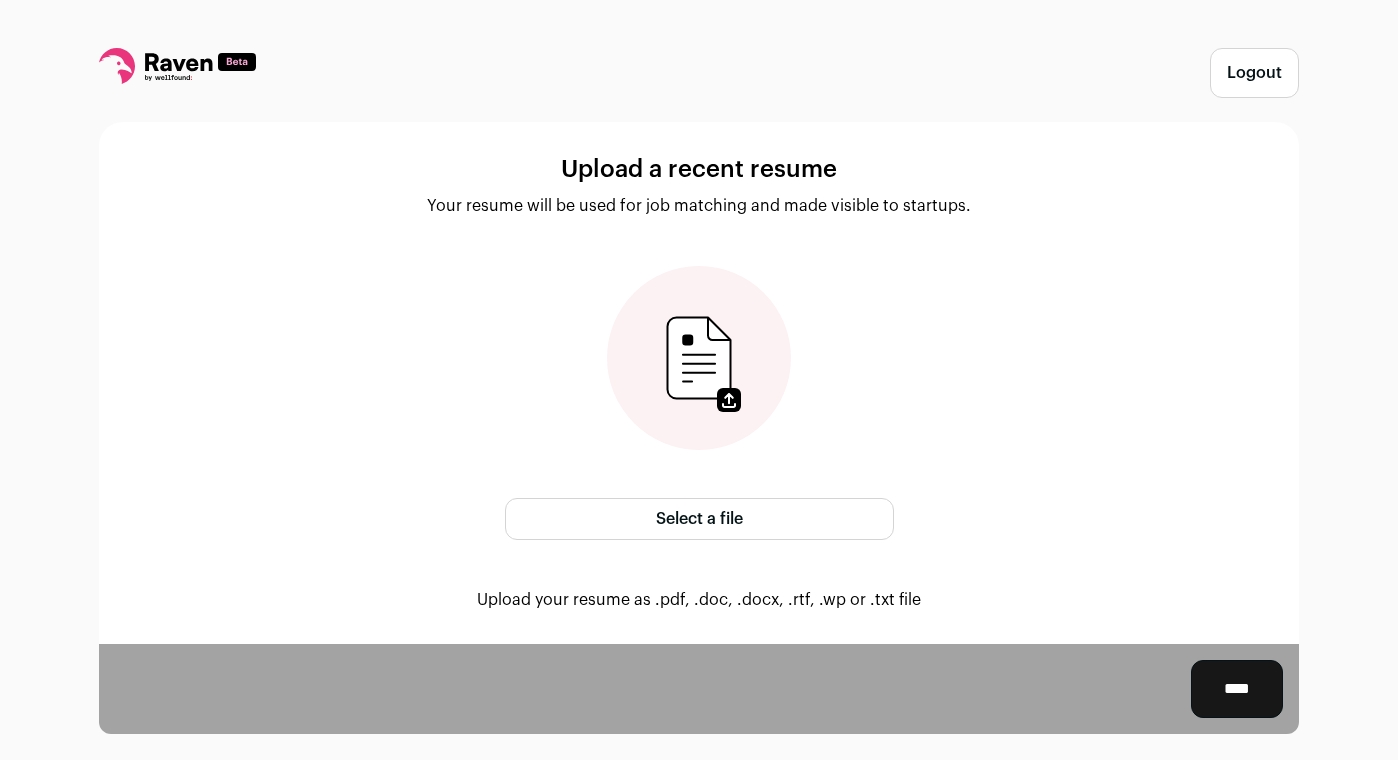 click on "Select a file" at bounding box center (699, 519) 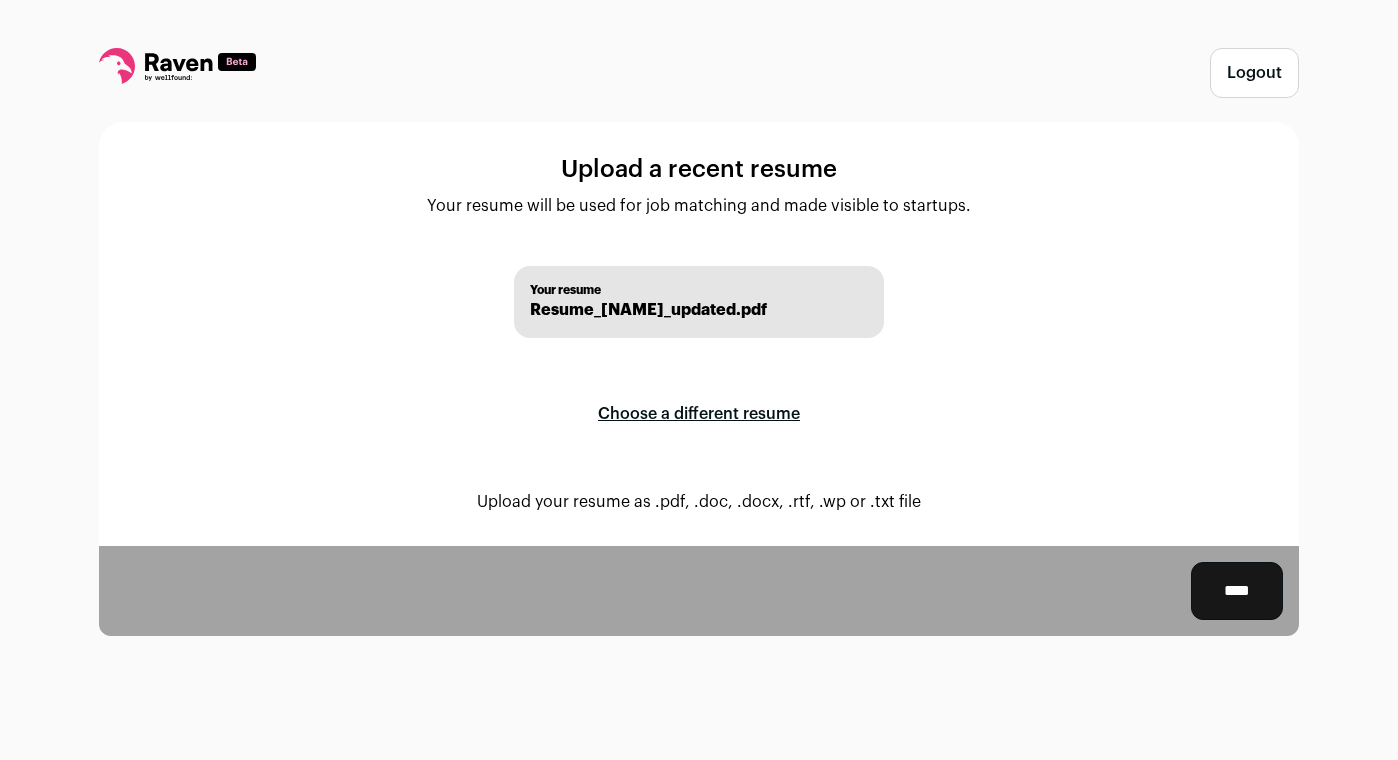 click on "****" at bounding box center (1237, 591) 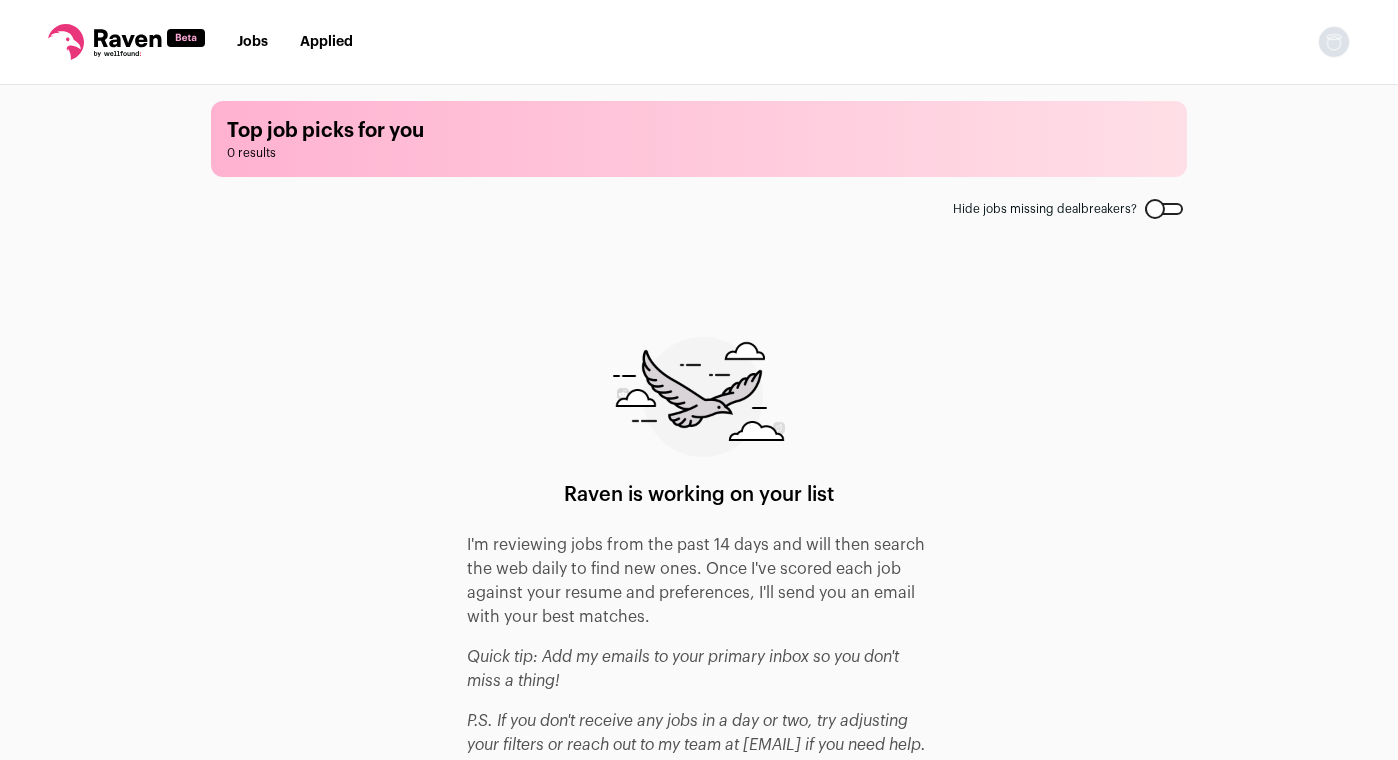 scroll, scrollTop: 0, scrollLeft: 0, axis: both 